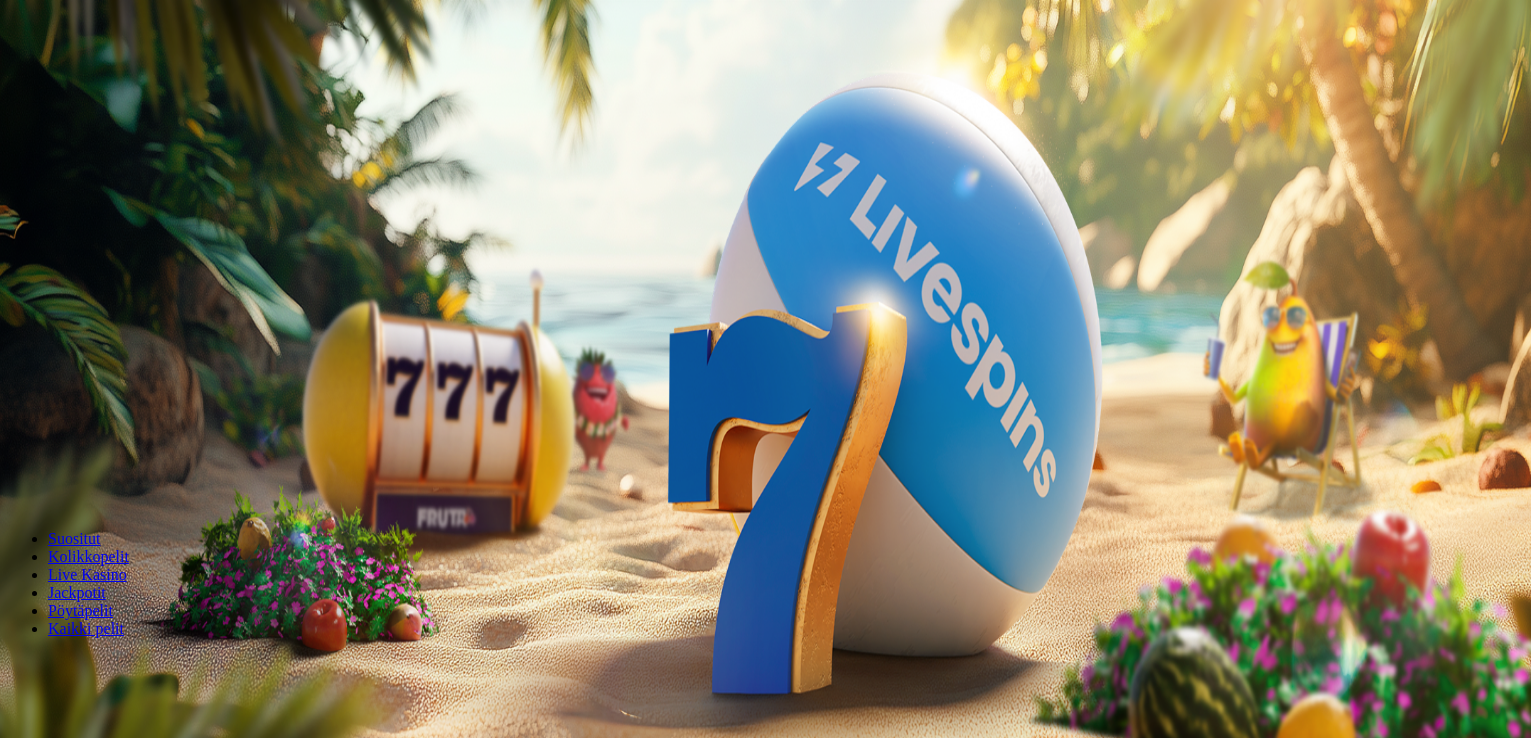 scroll, scrollTop: 0, scrollLeft: 0, axis: both 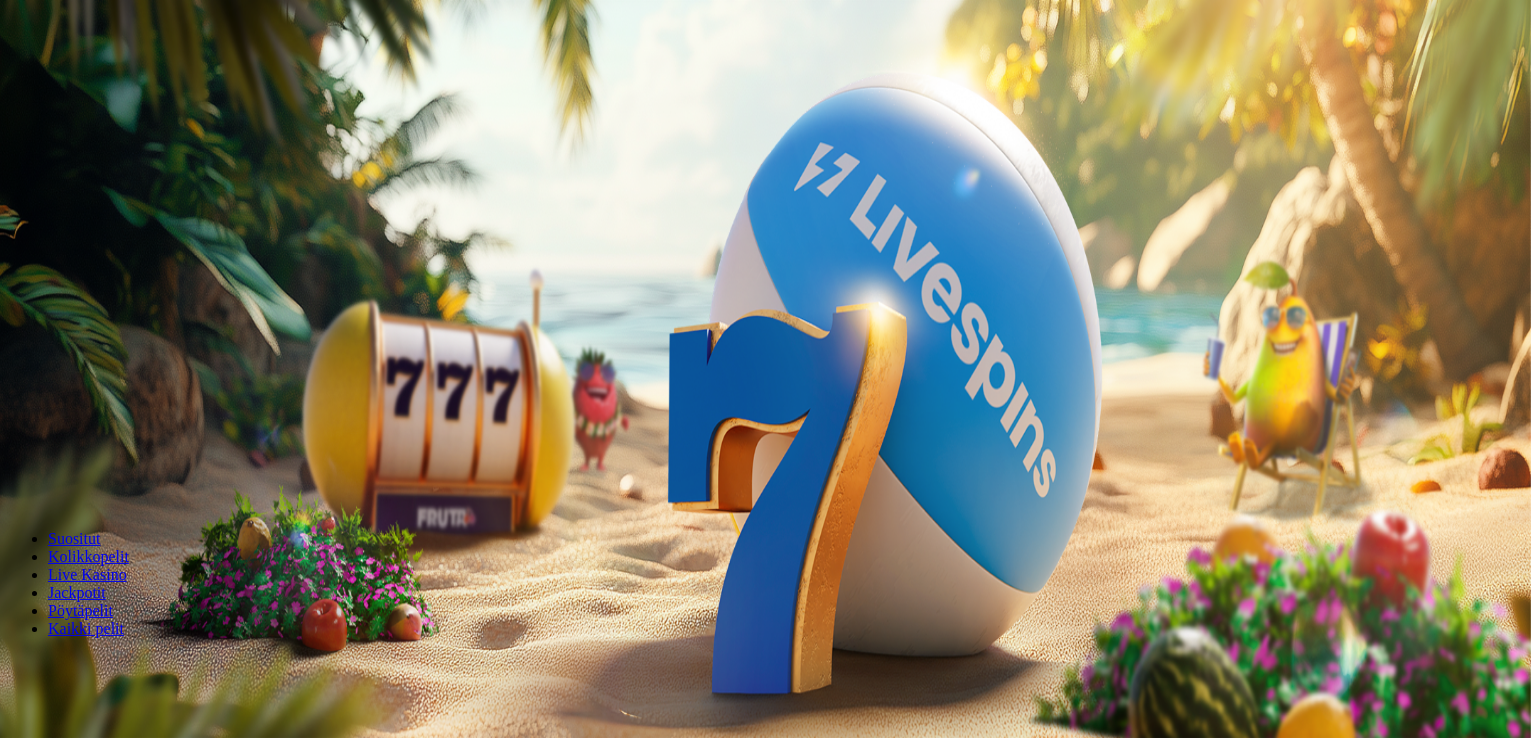 click on "Kirjaudu" at bounding box center (138, 72) 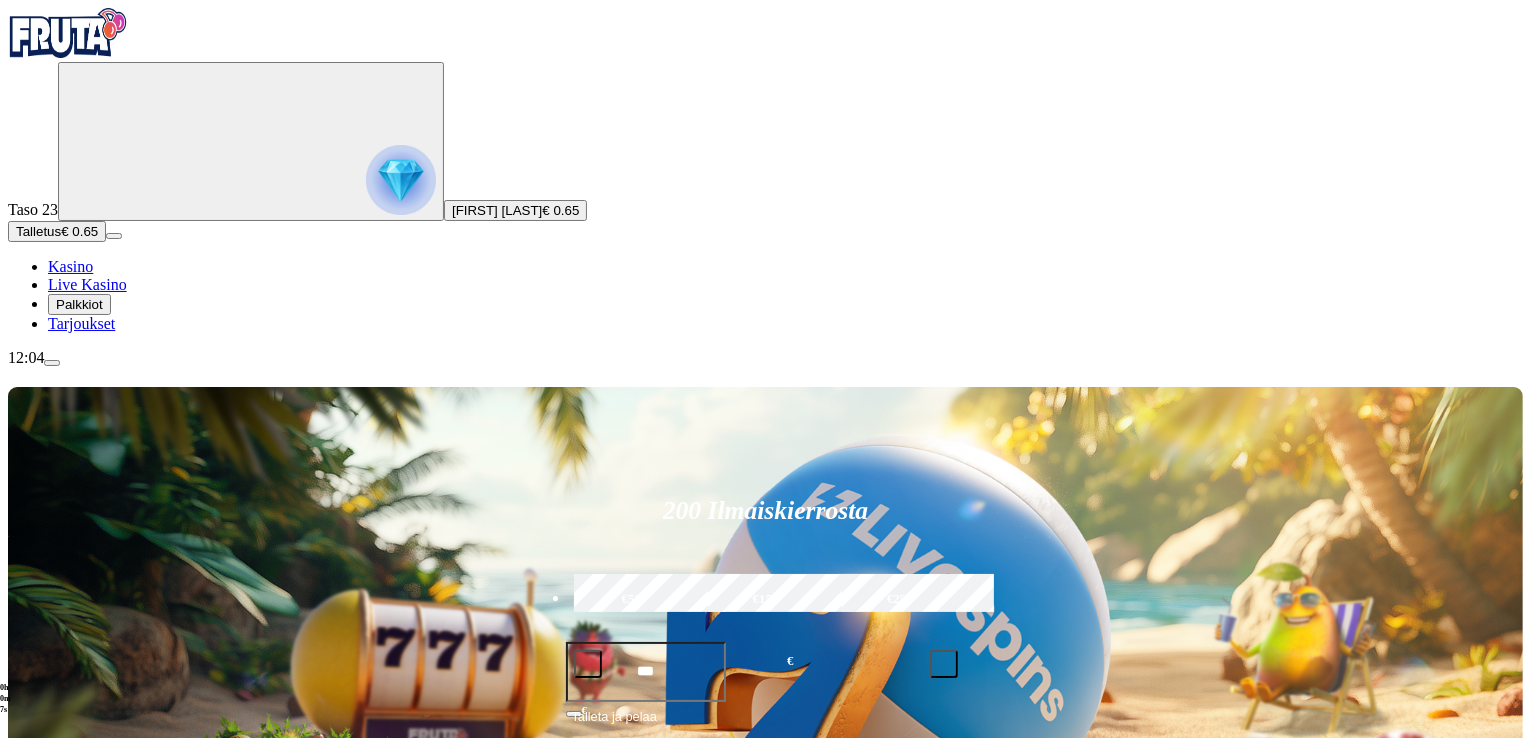 click on "Talletus € 0.65" at bounding box center [57, 231] 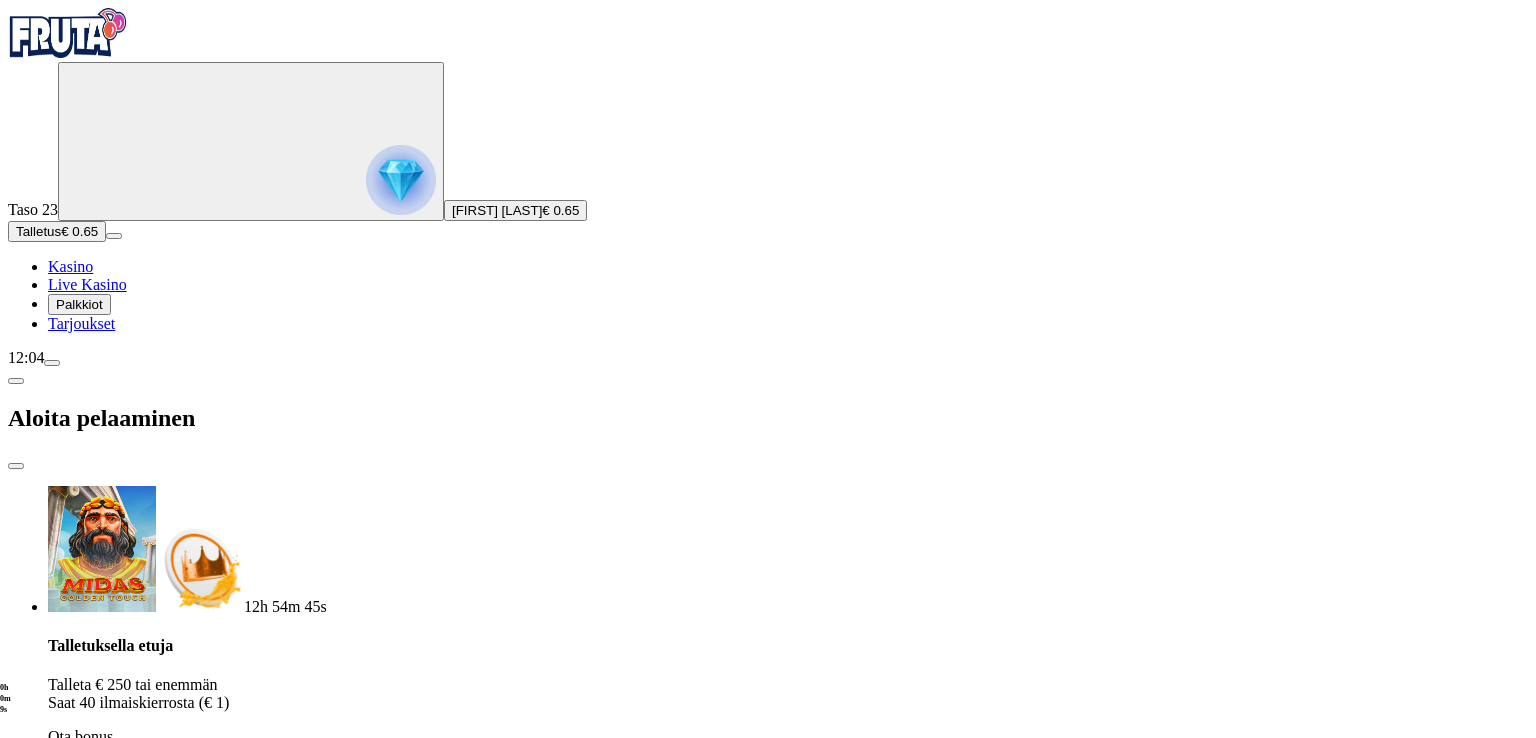 click on "***" at bounding box center [77, 1847] 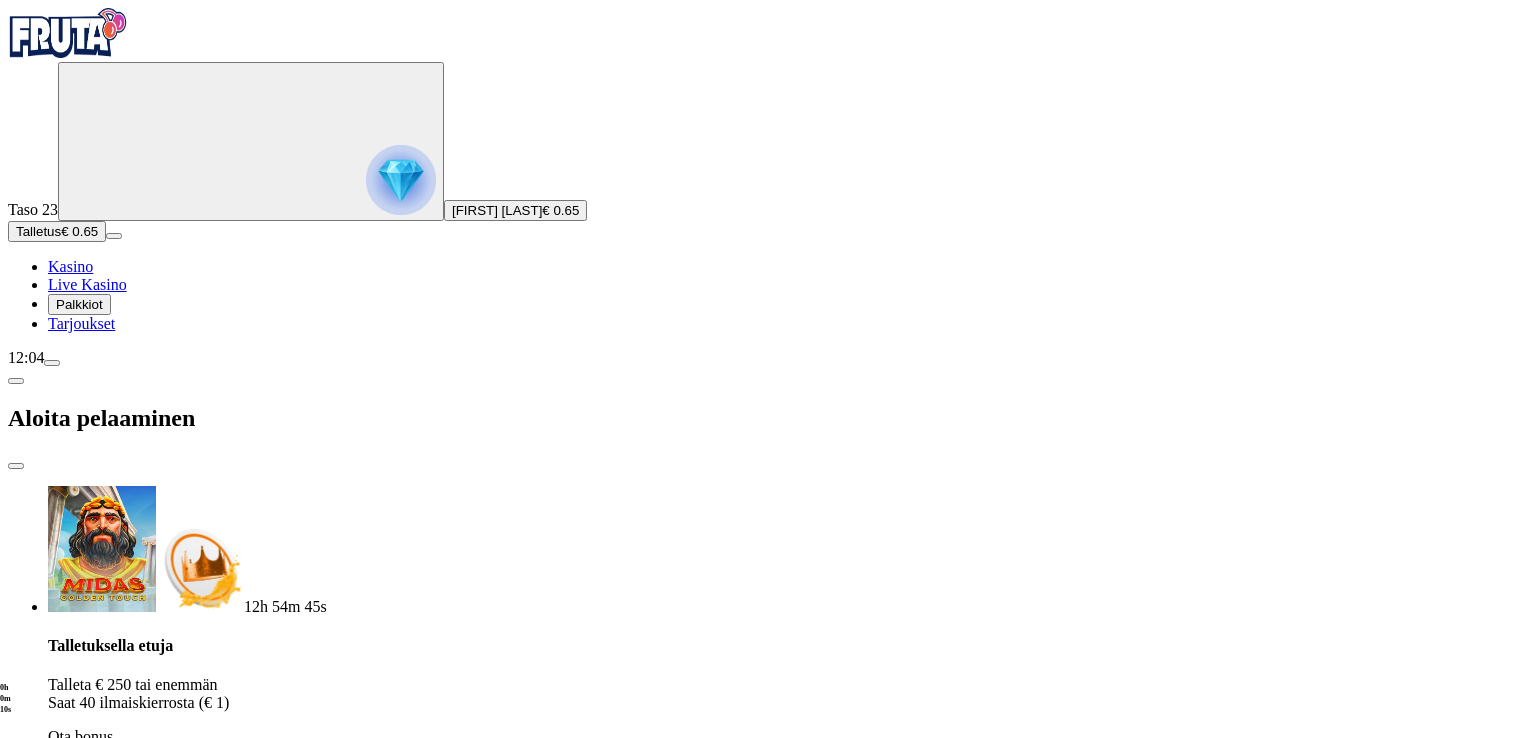 click on "***" at bounding box center [77, 1847] 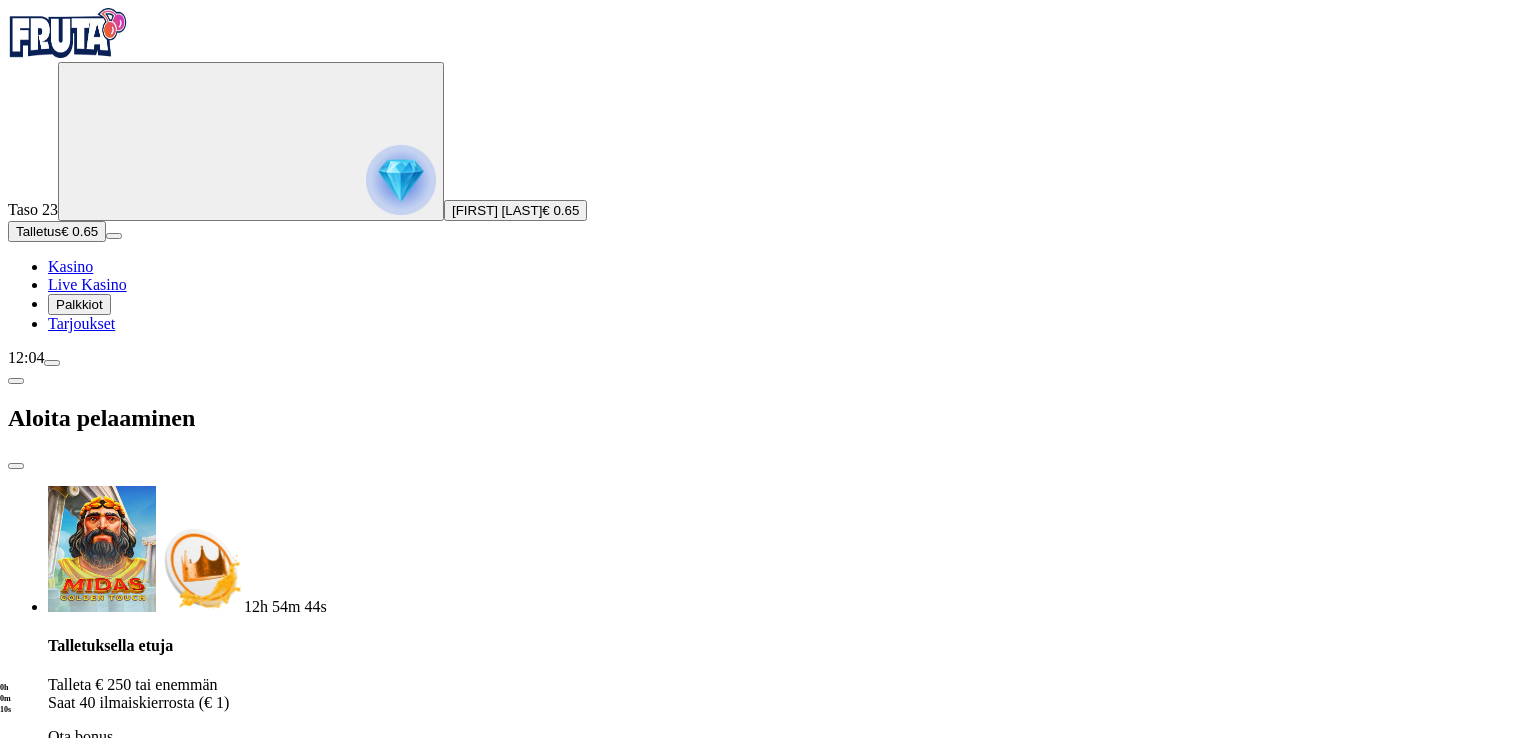 click on "***" at bounding box center [77, 1847] 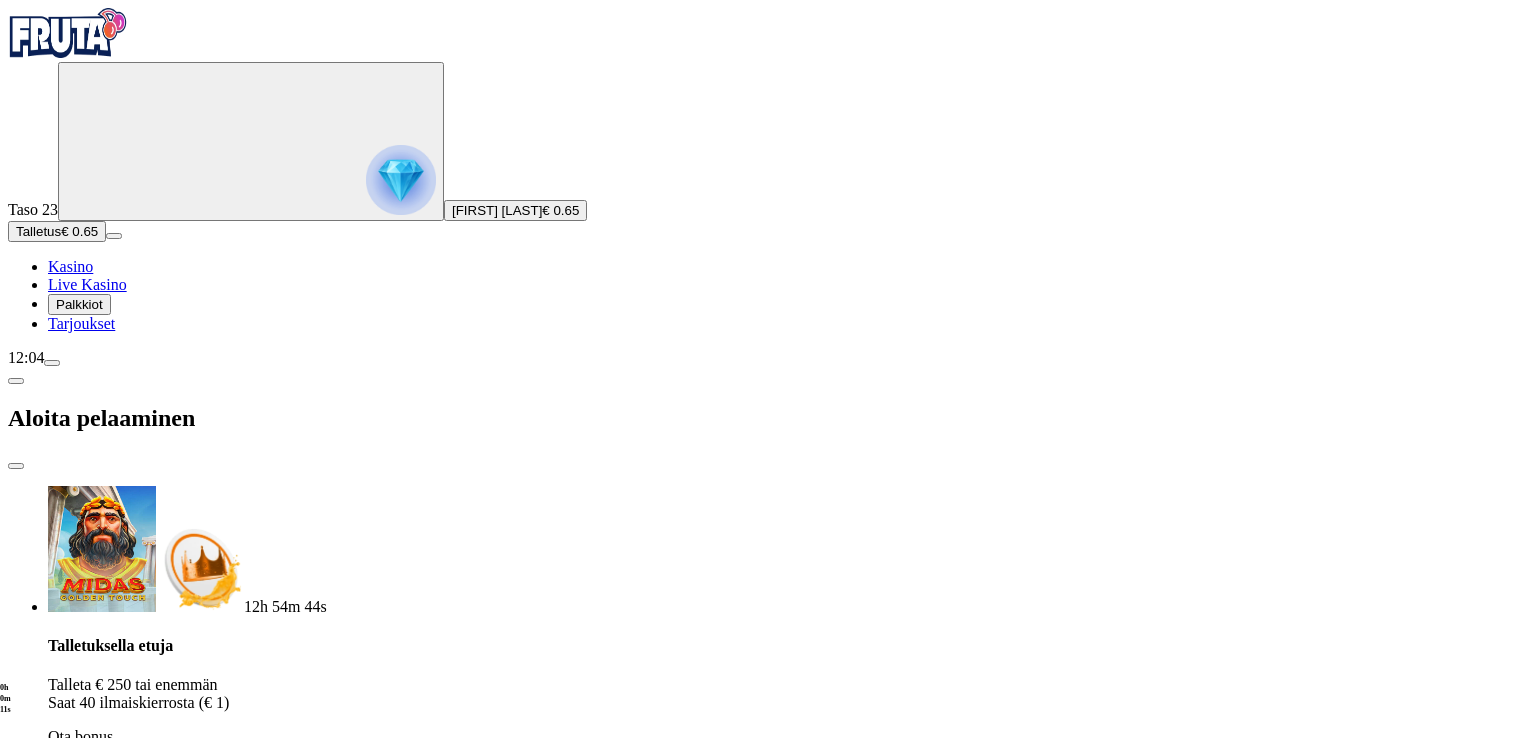 click on "***" at bounding box center [77, 1847] 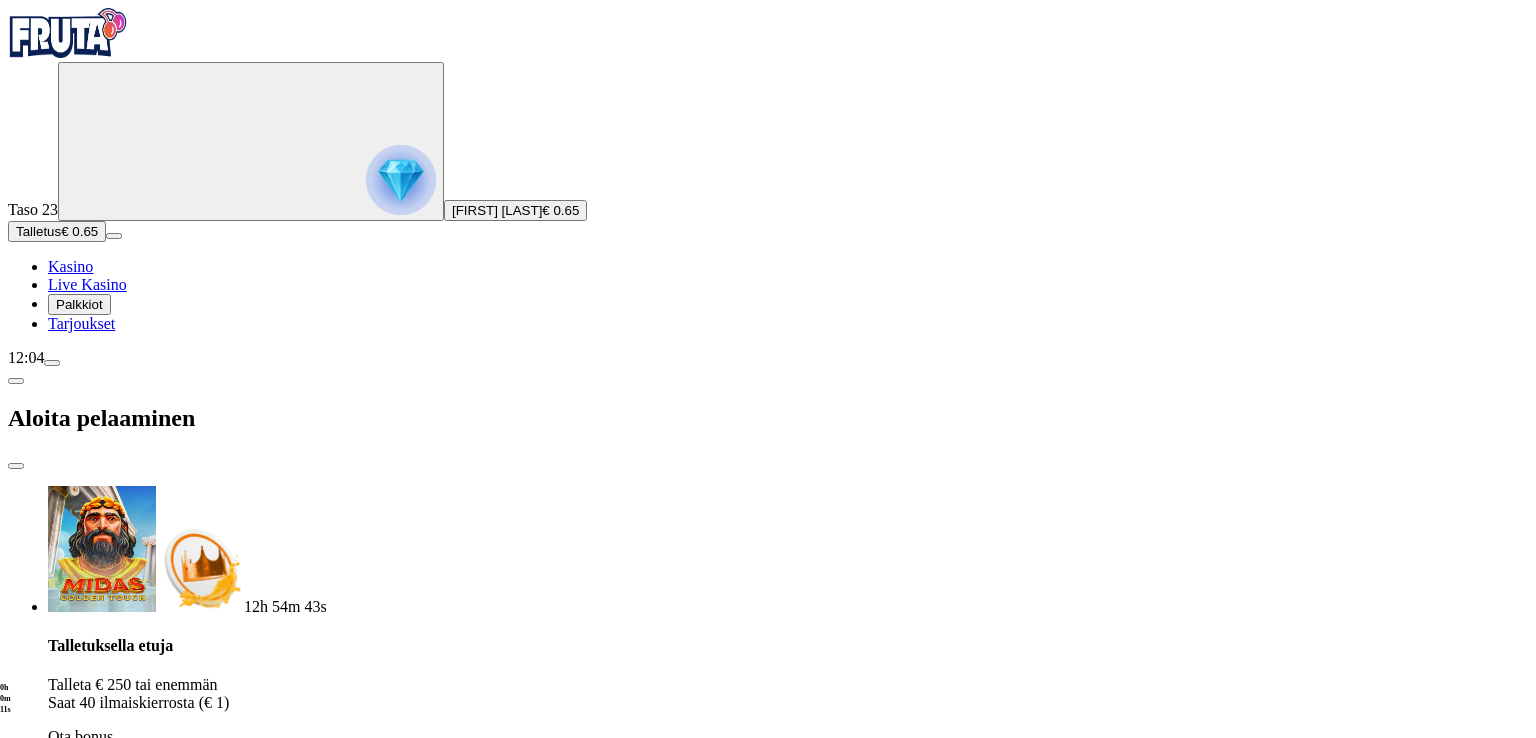 click on "***" at bounding box center [77, 1847] 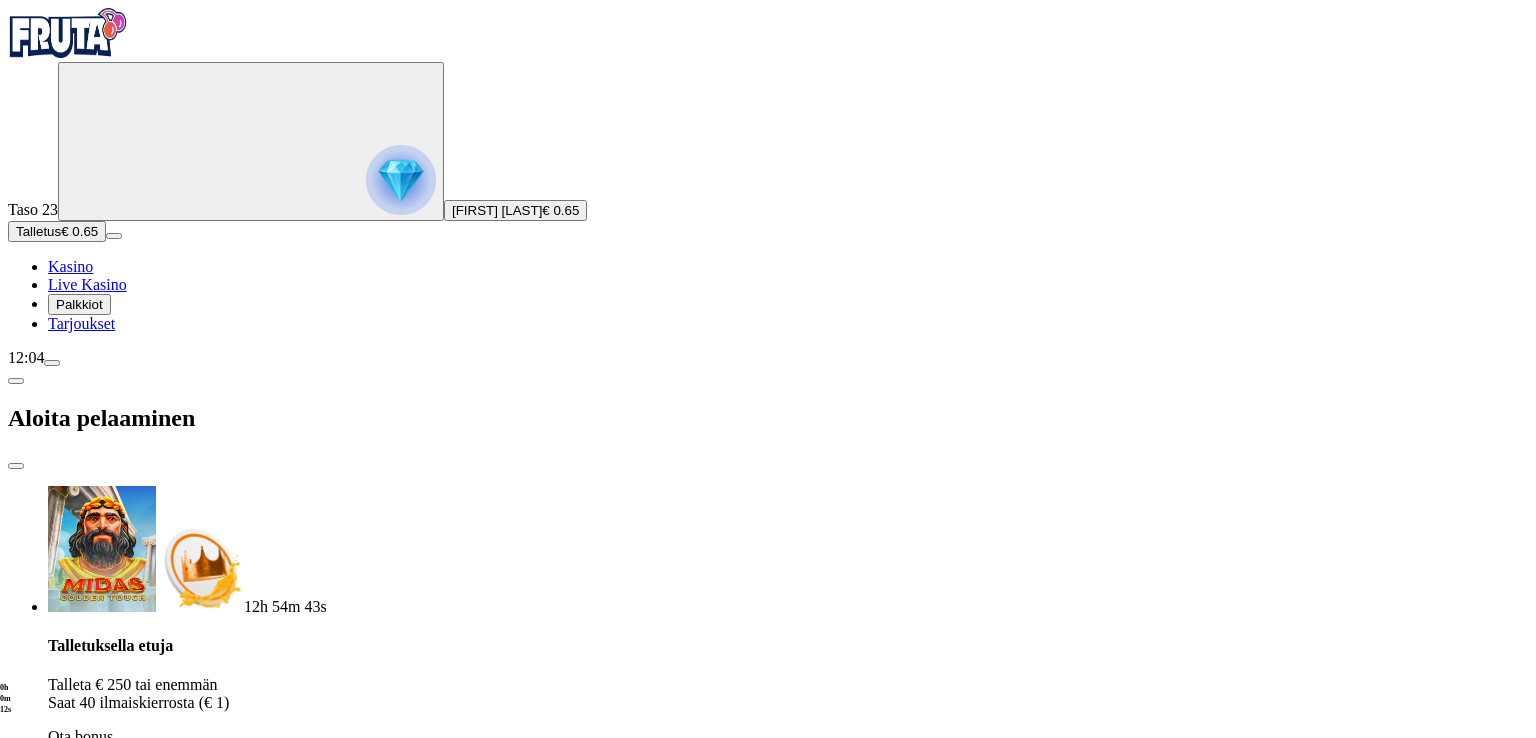 click on "***" at bounding box center (77, 1847) 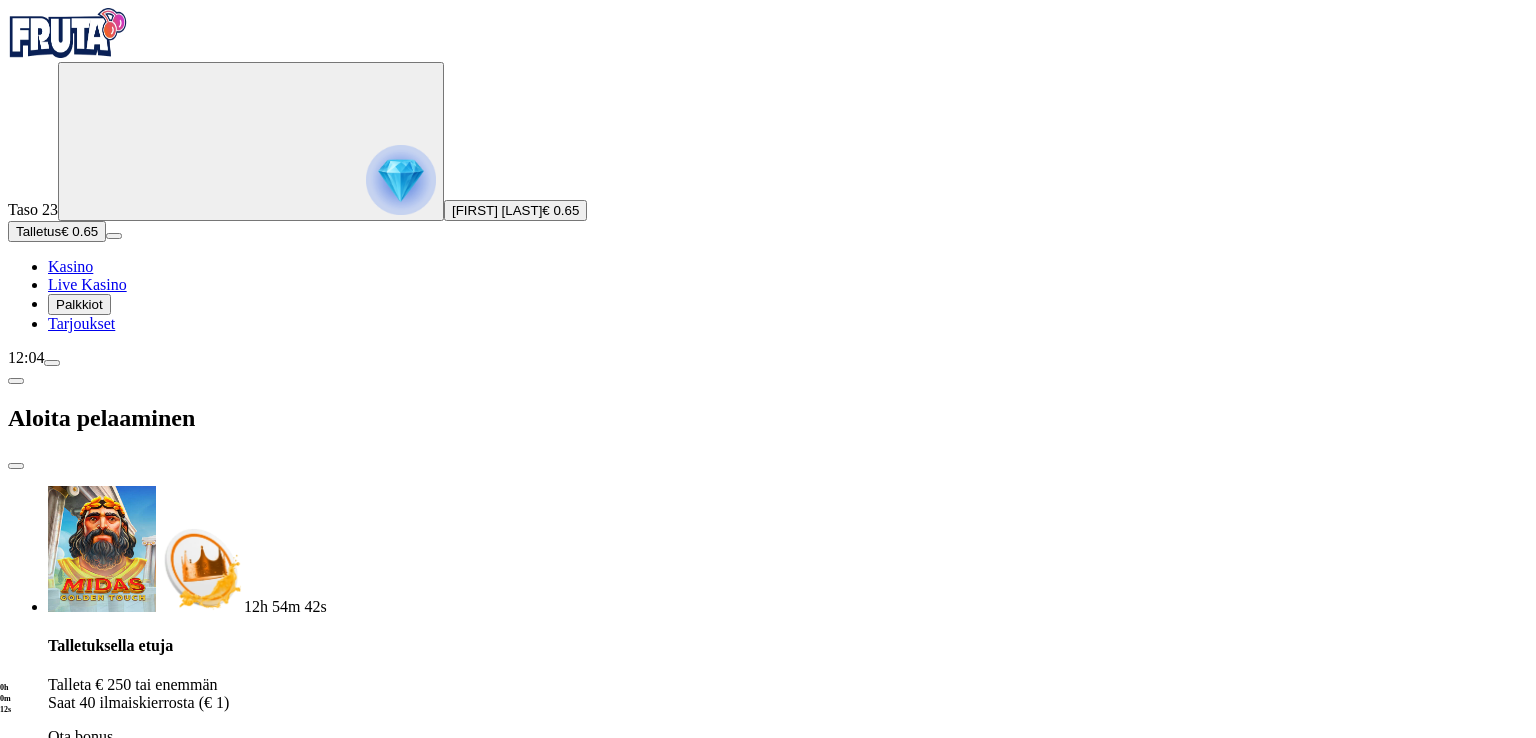type on "*" 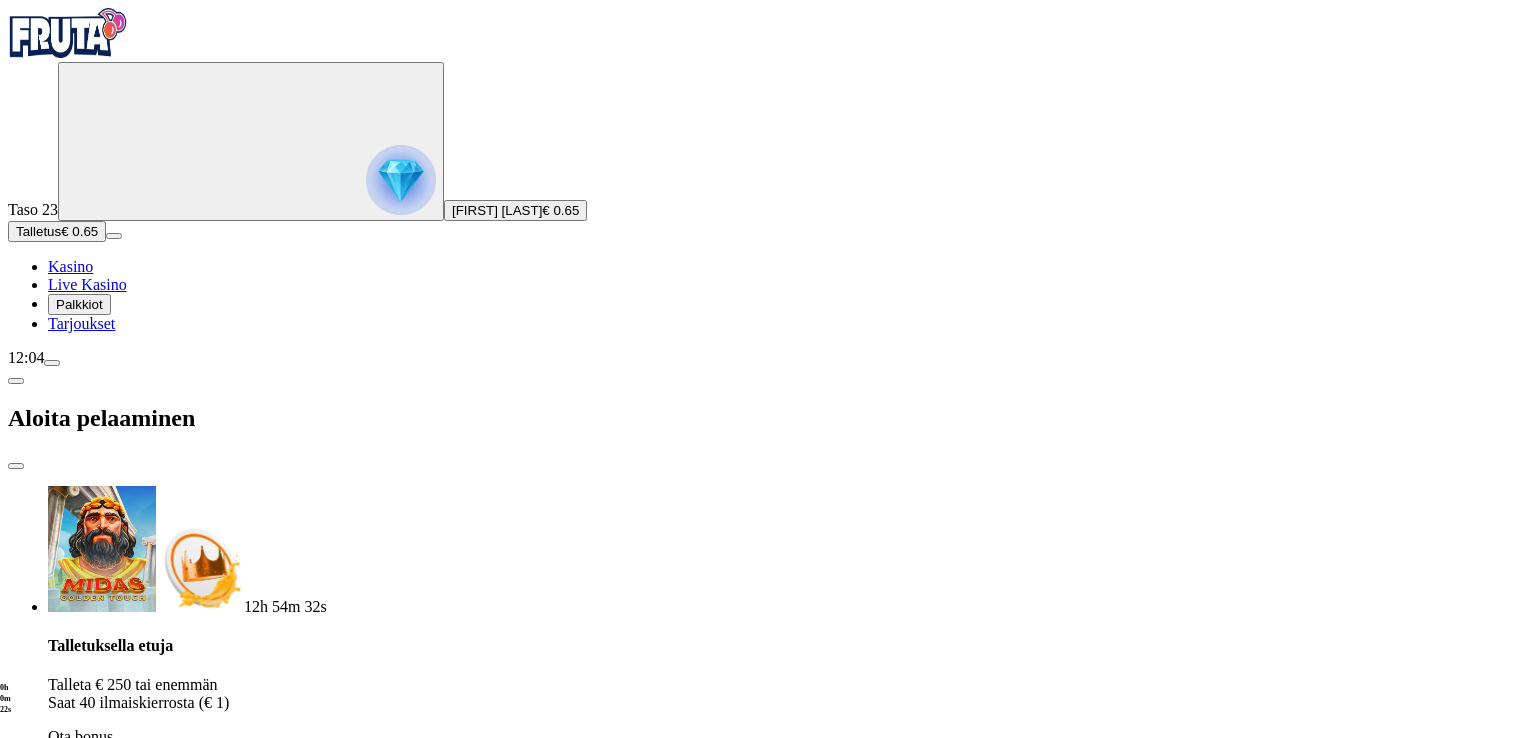 type on "***" 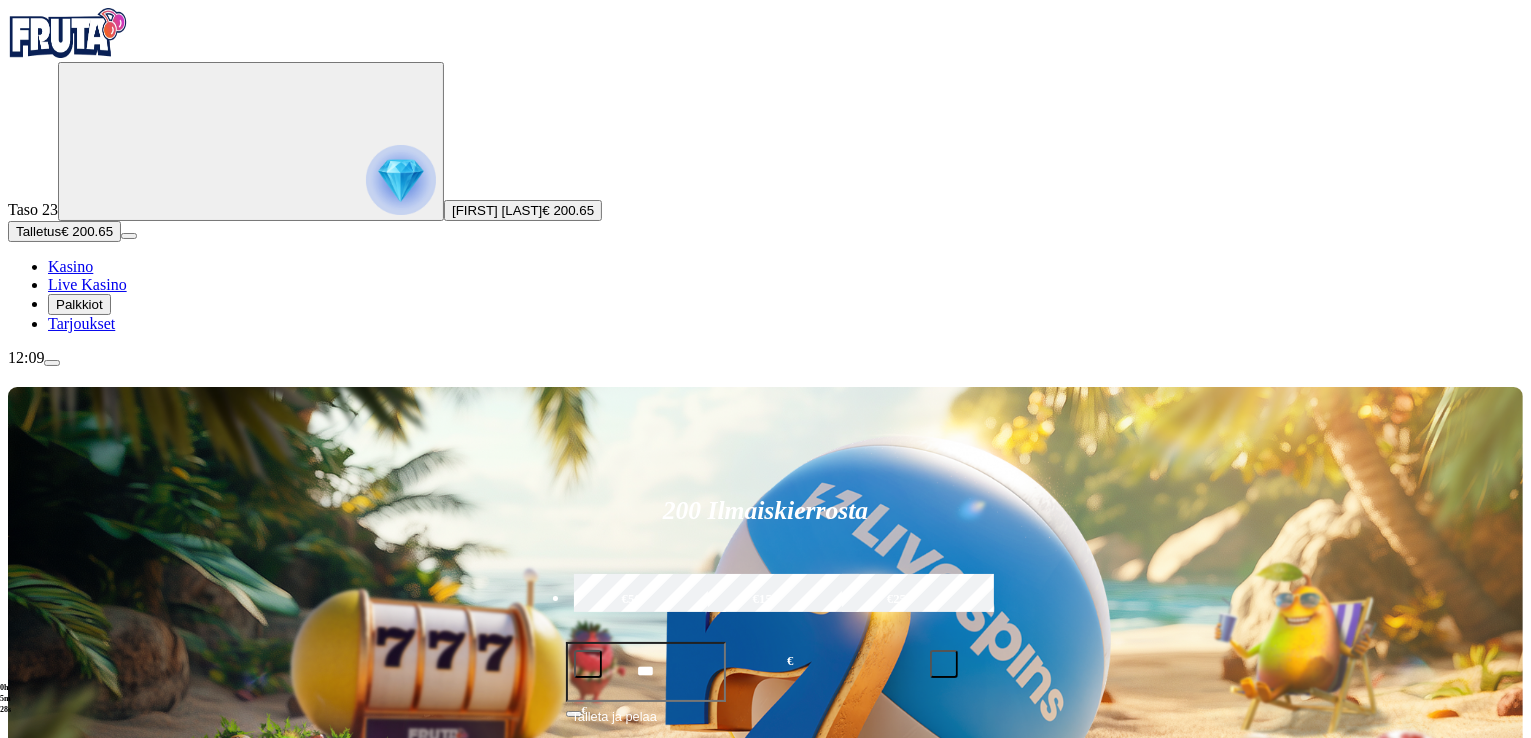 click on "Pelaa nyt" at bounding box center [77, 1295] 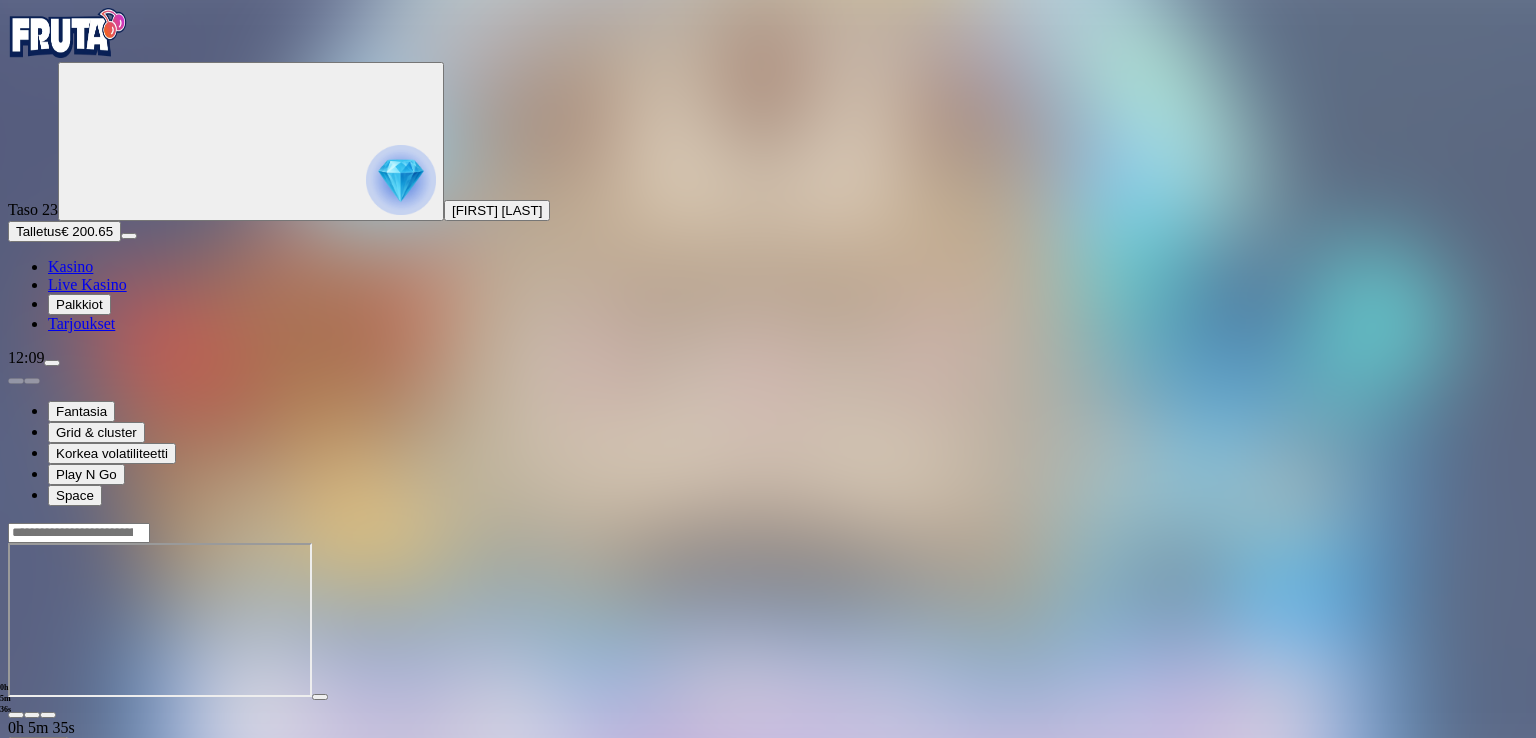 click at bounding box center [48, 715] 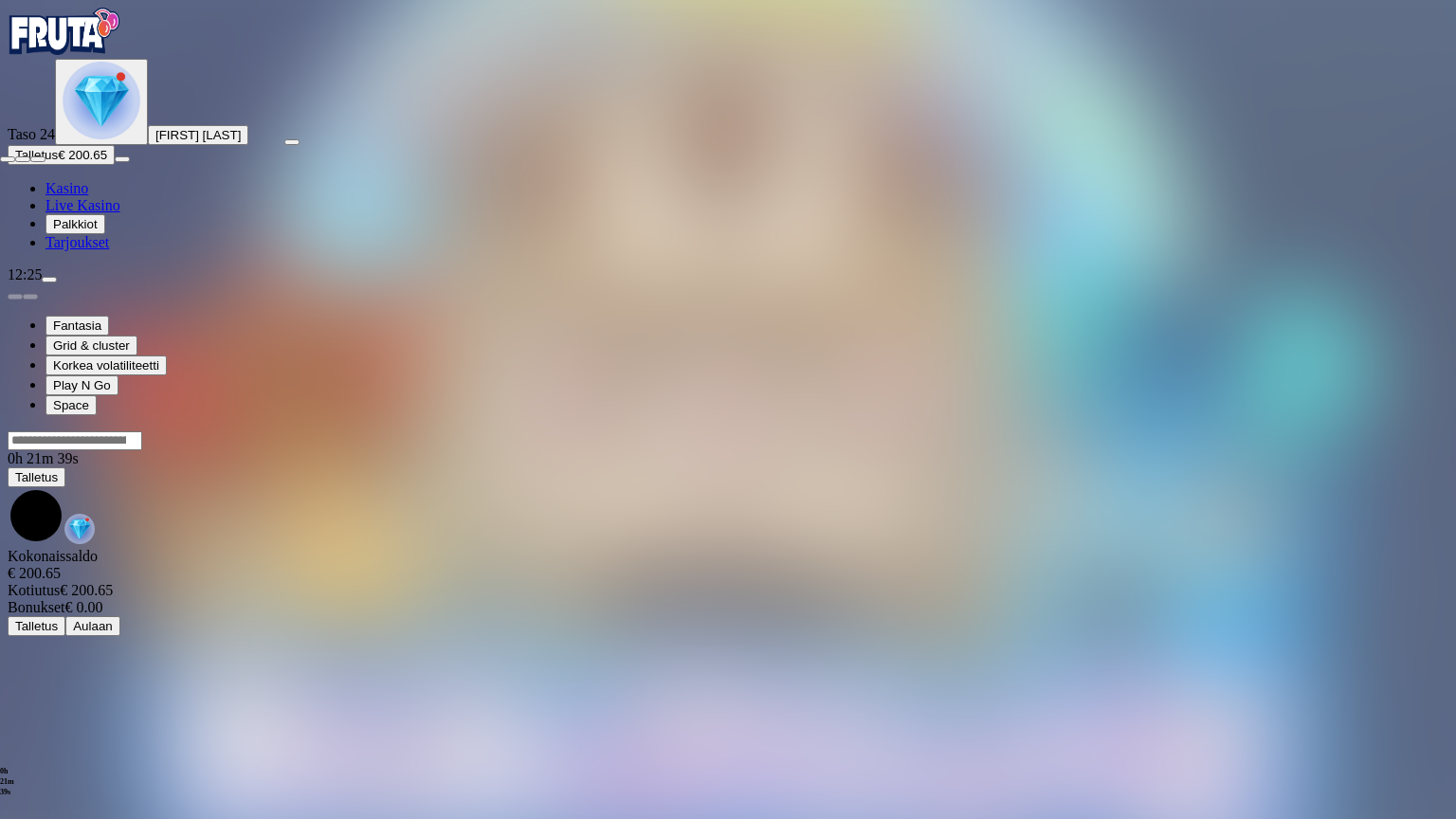 click at bounding box center (38, 159) 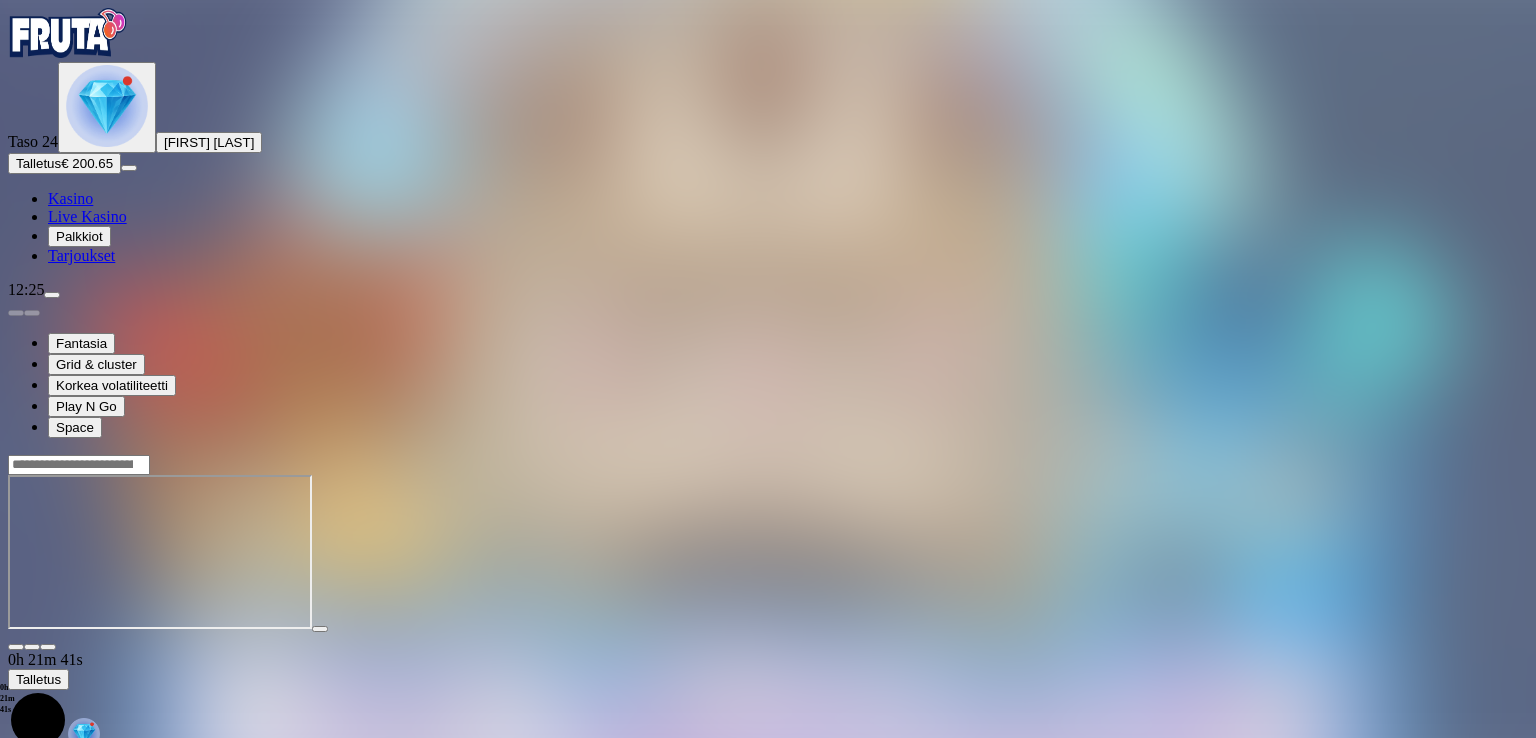 click on "Talletus" at bounding box center [38, 163] 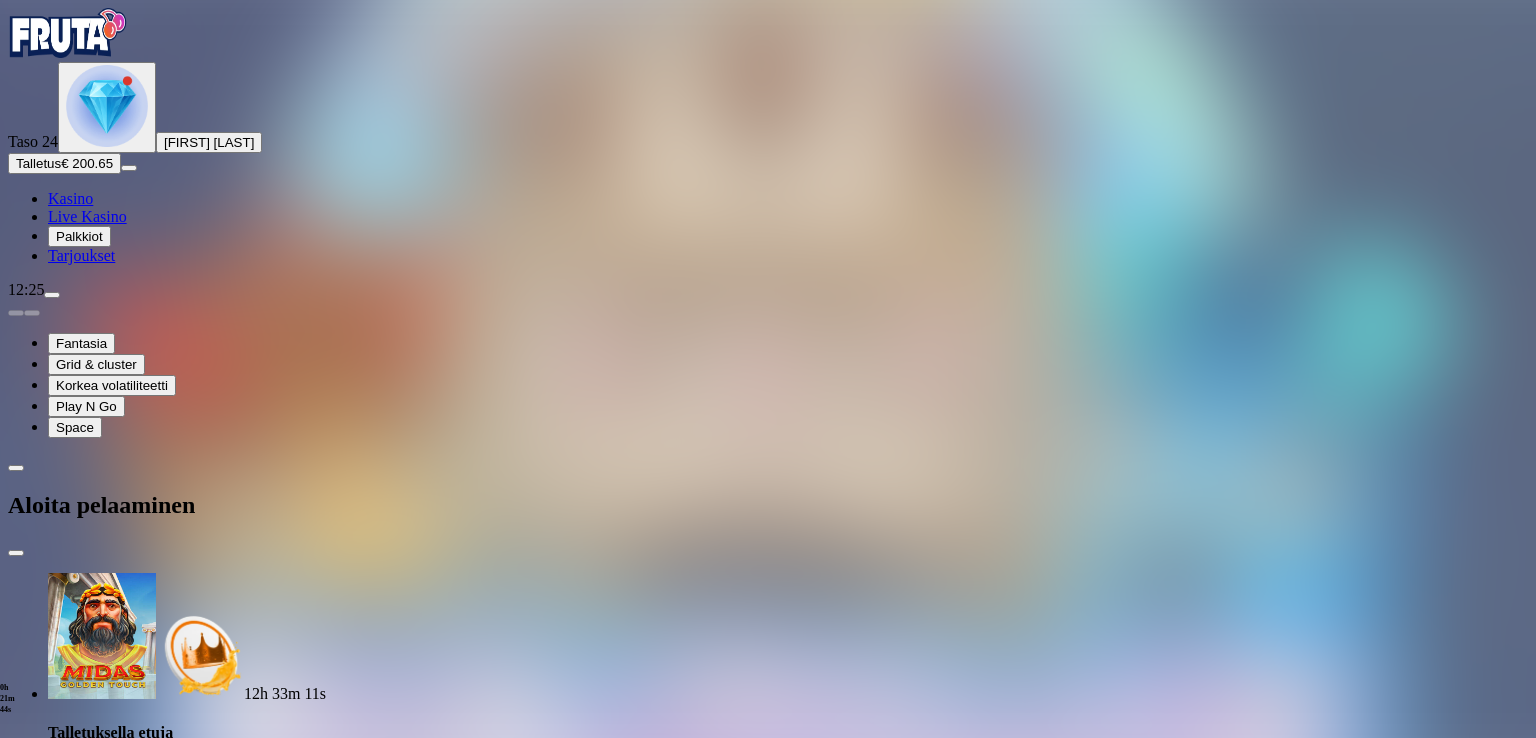 click on "TALLETA JA PELAA" at bounding box center [76, 2003] 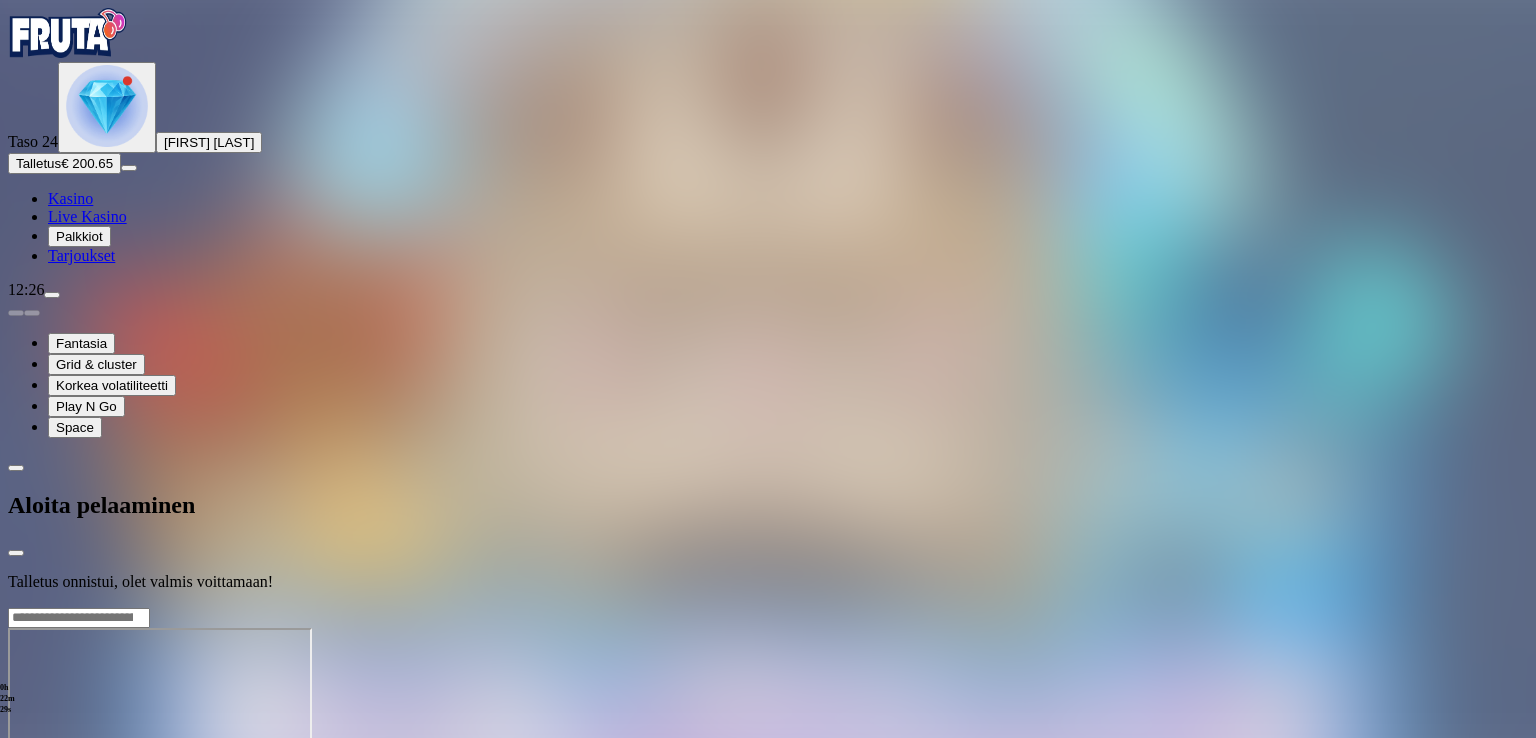 click at bounding box center (768, 607) 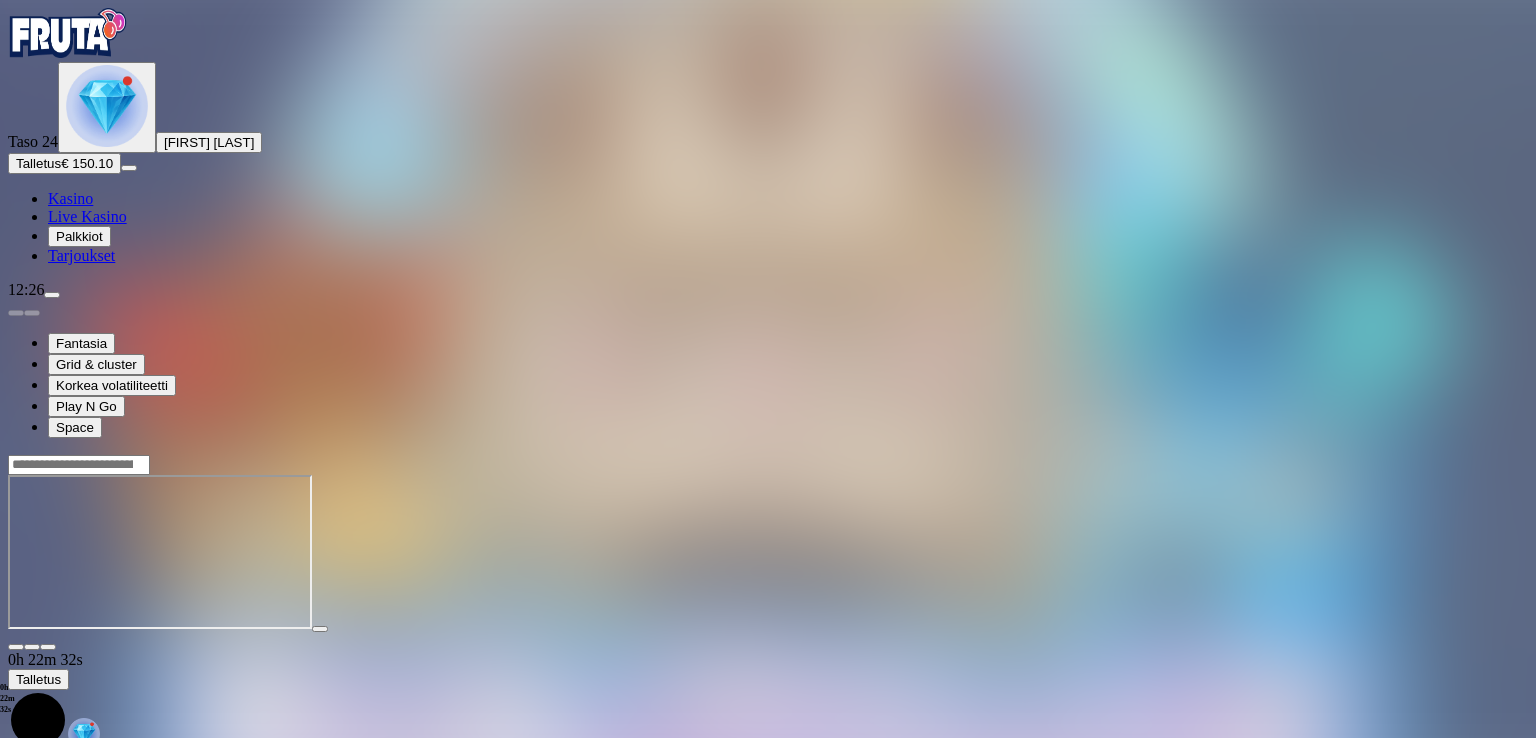 click at bounding box center [48, 647] 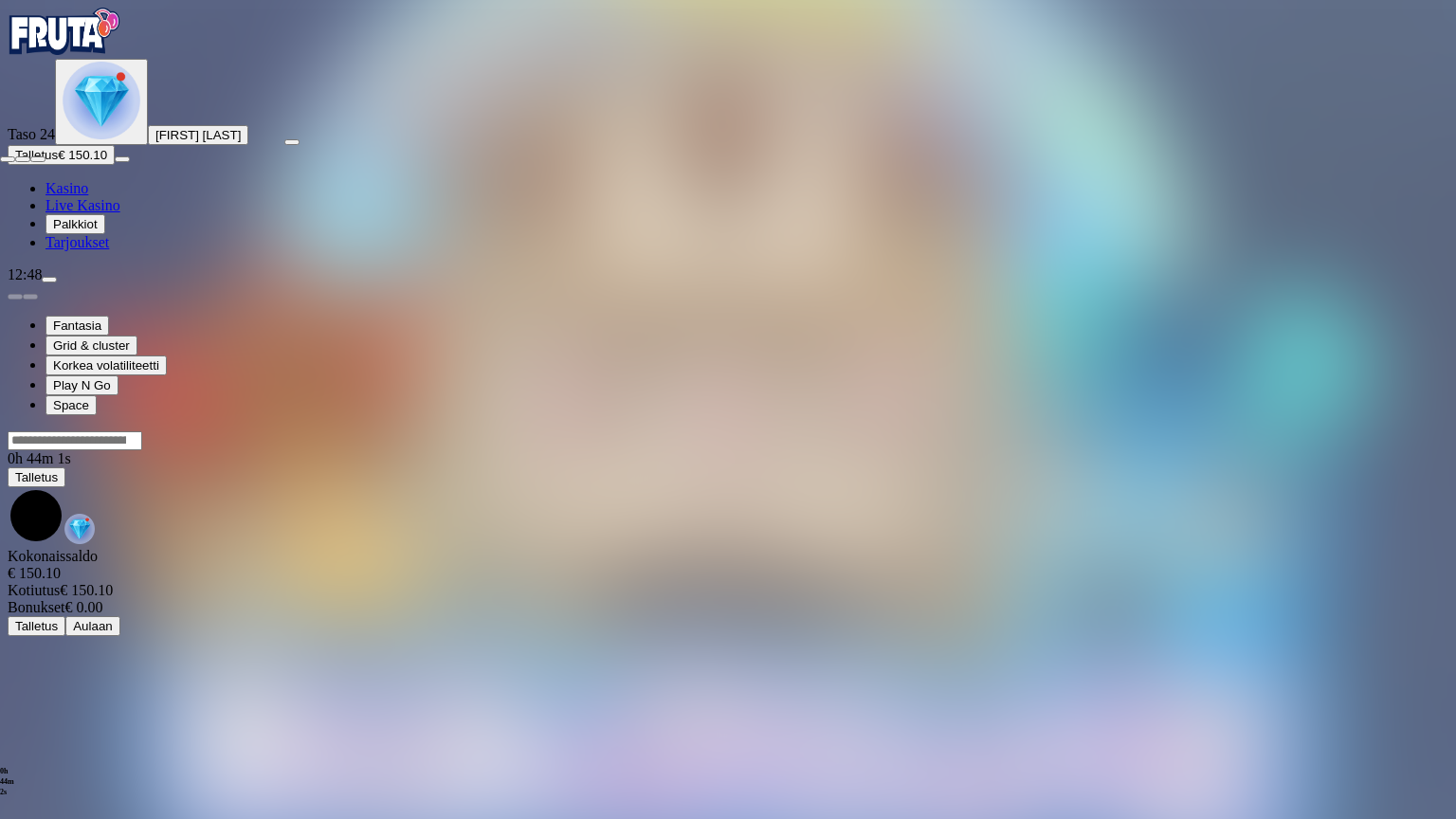click at bounding box center (38, 159) 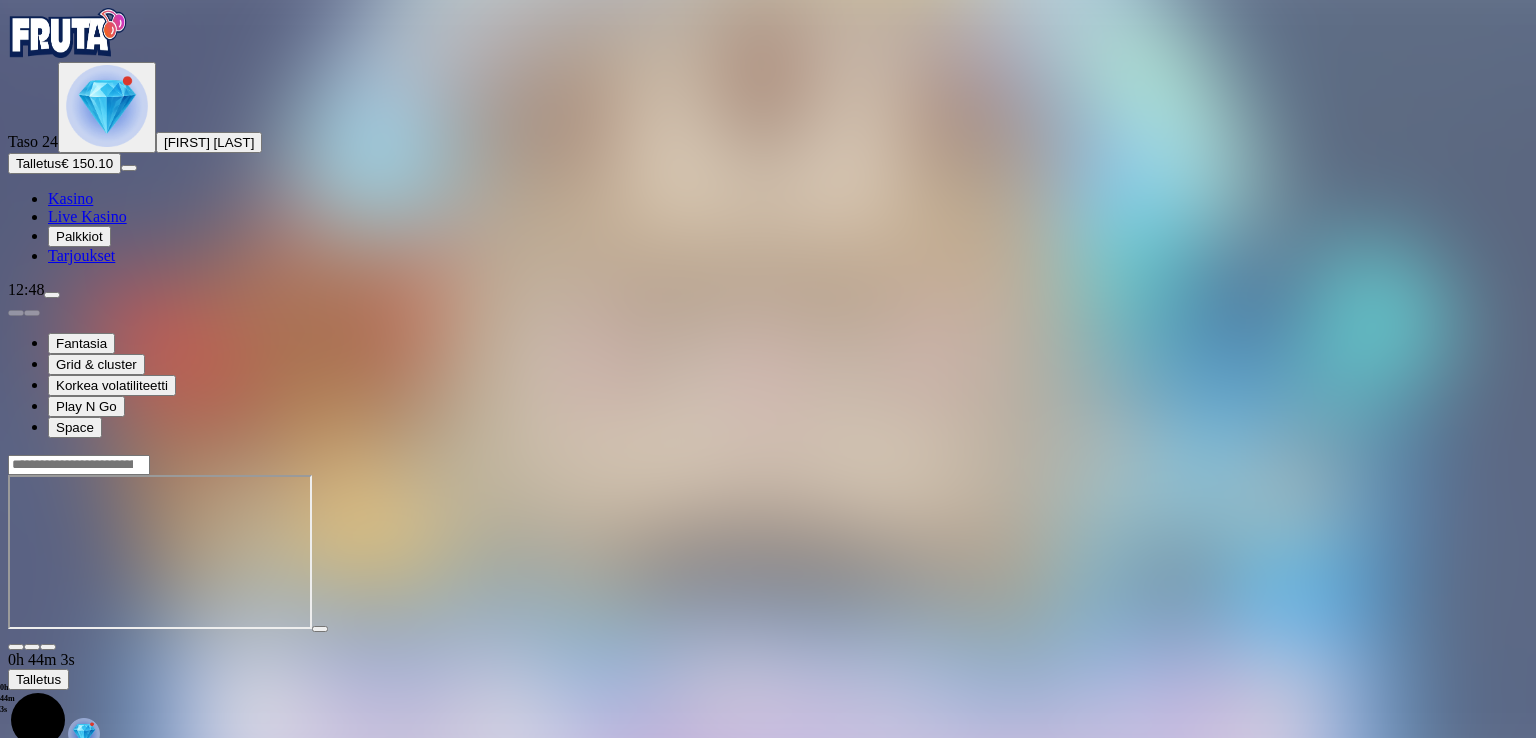 click on "Talletus" at bounding box center [38, 163] 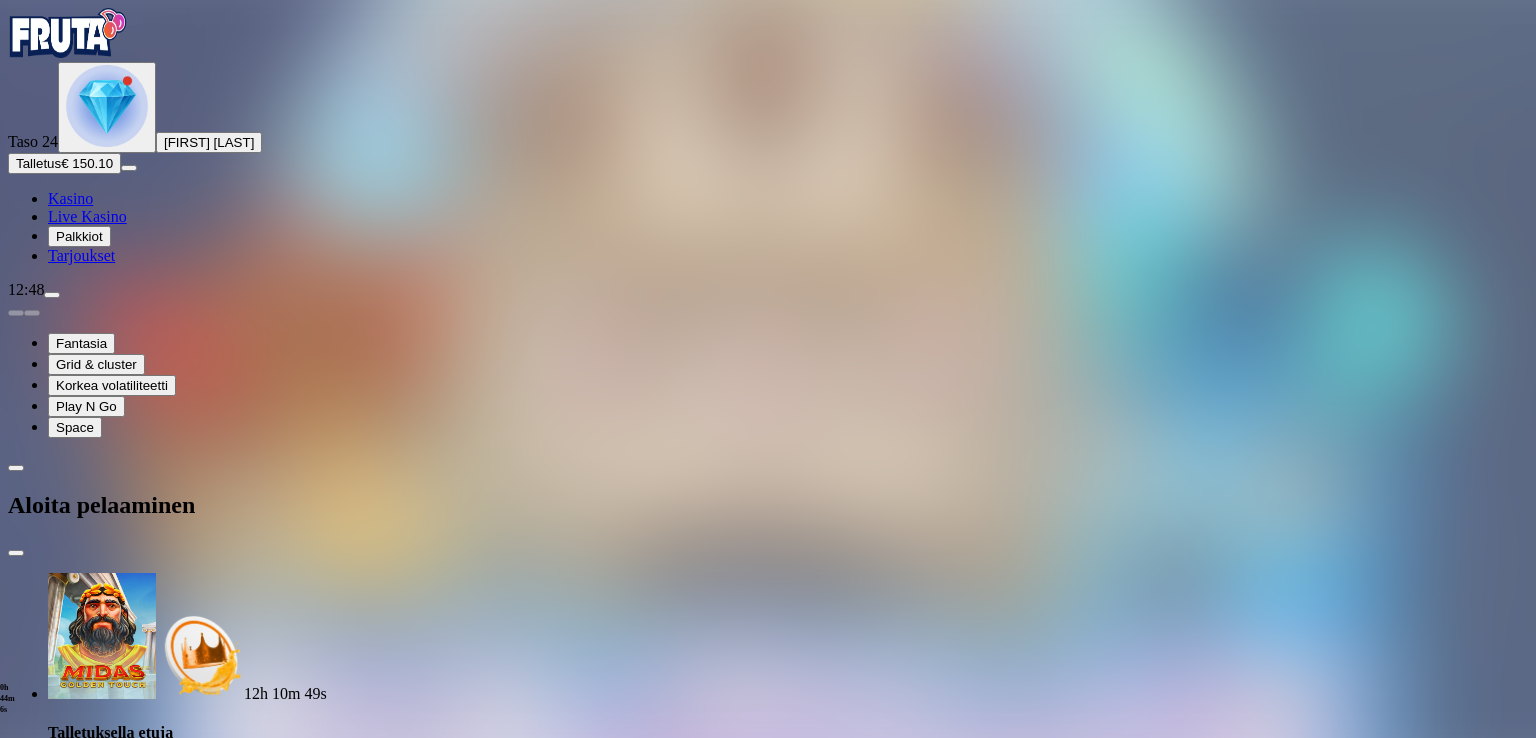 click on "TALLETA JA PELAA" at bounding box center [76, 2003] 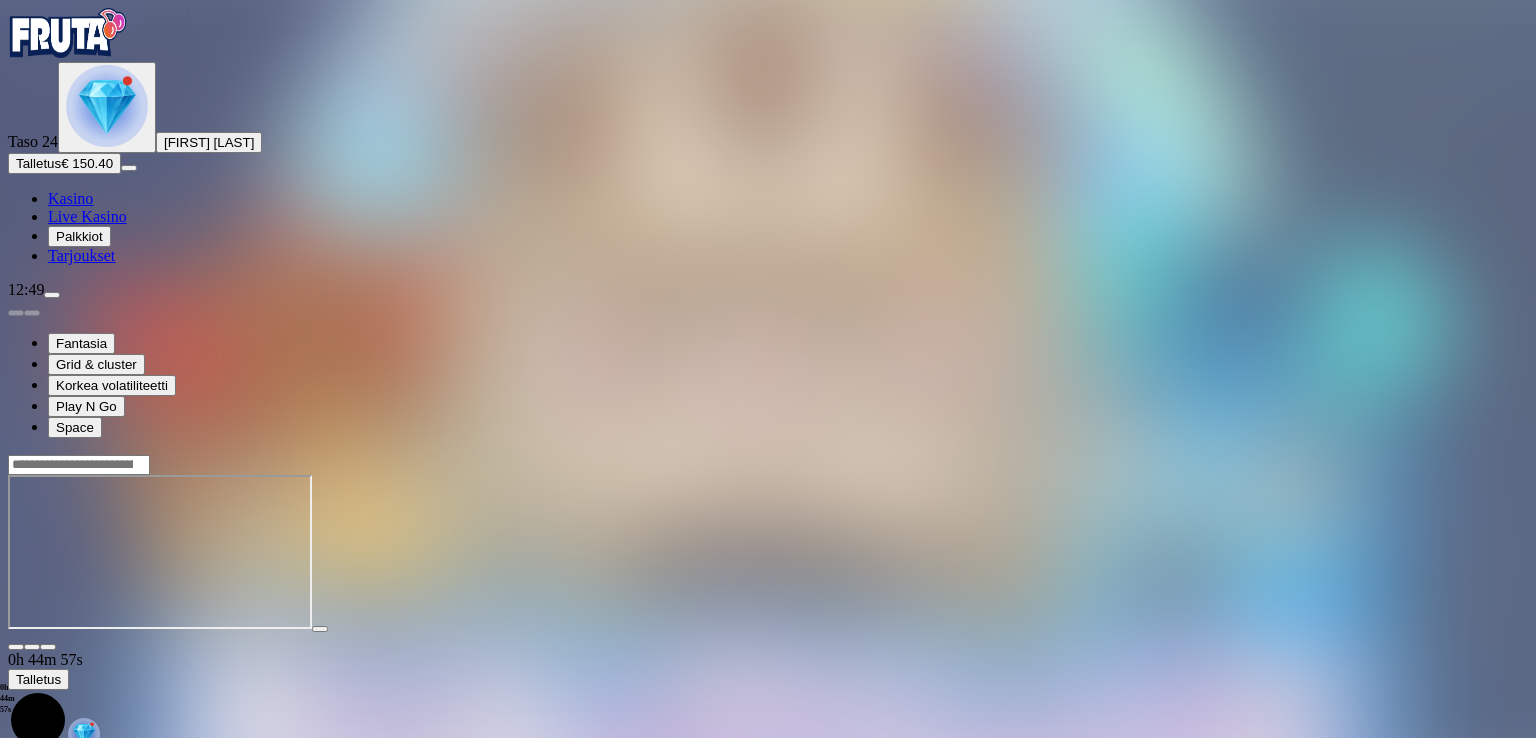 click at bounding box center [48, 647] 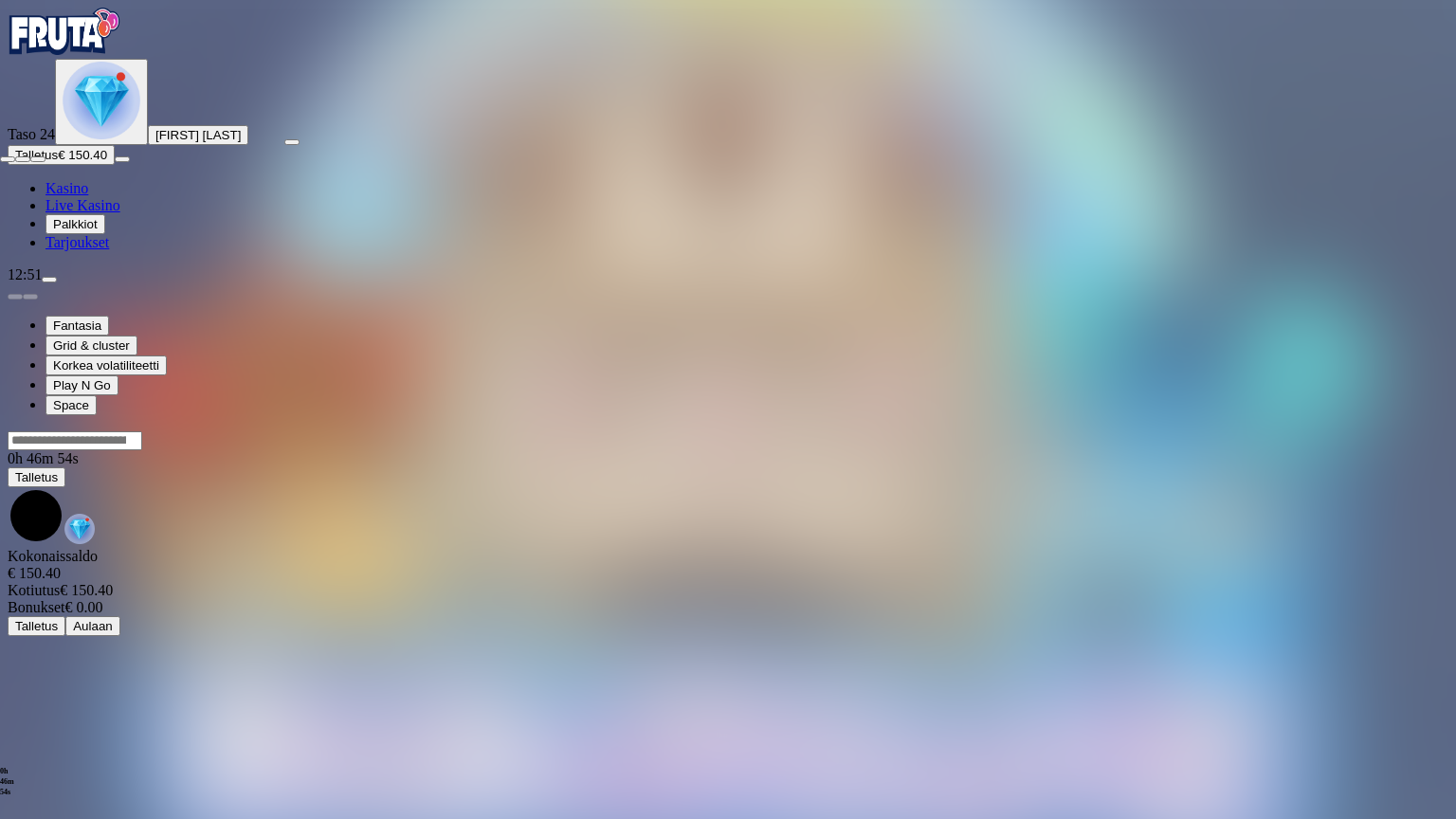 click at bounding box center [38, 159] 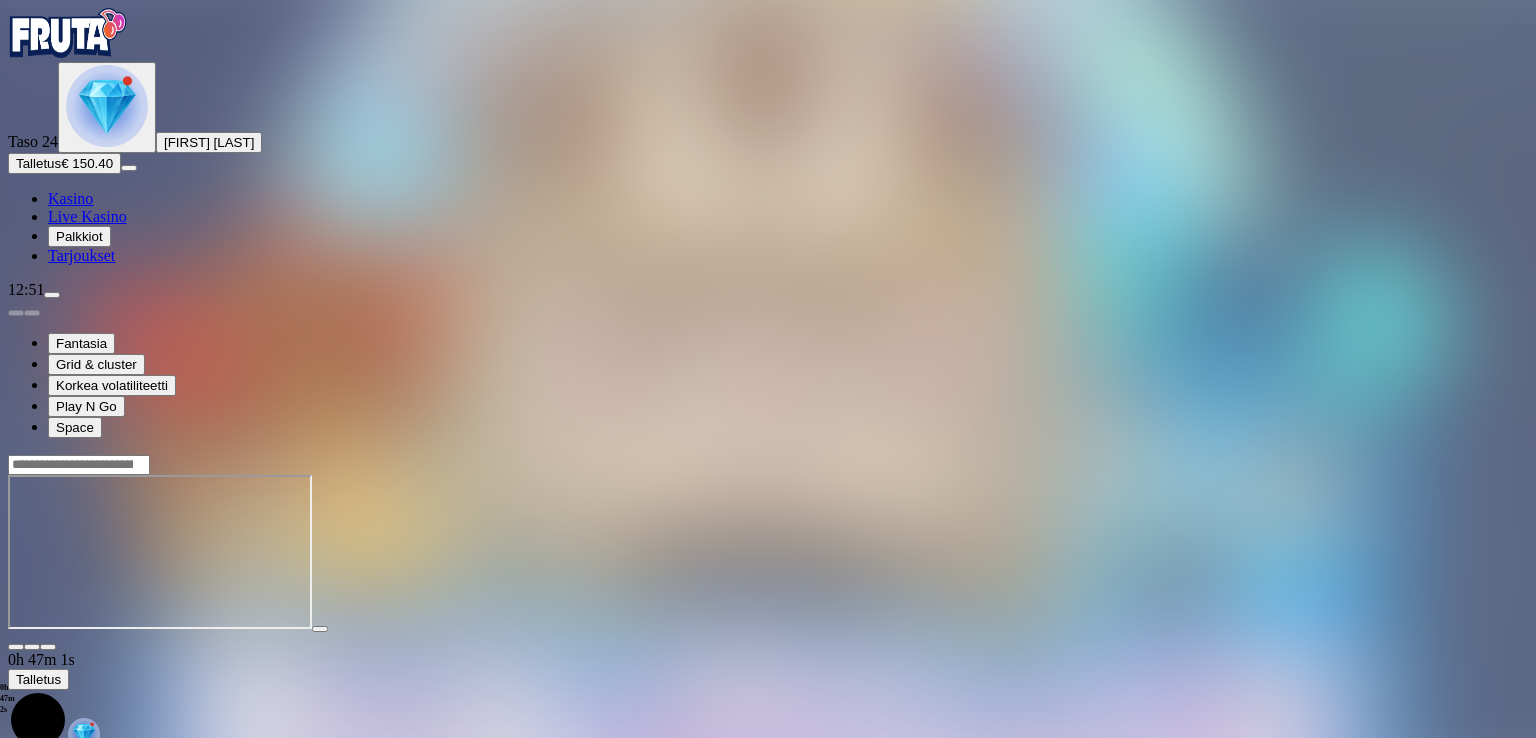 click at bounding box center (16, 647) 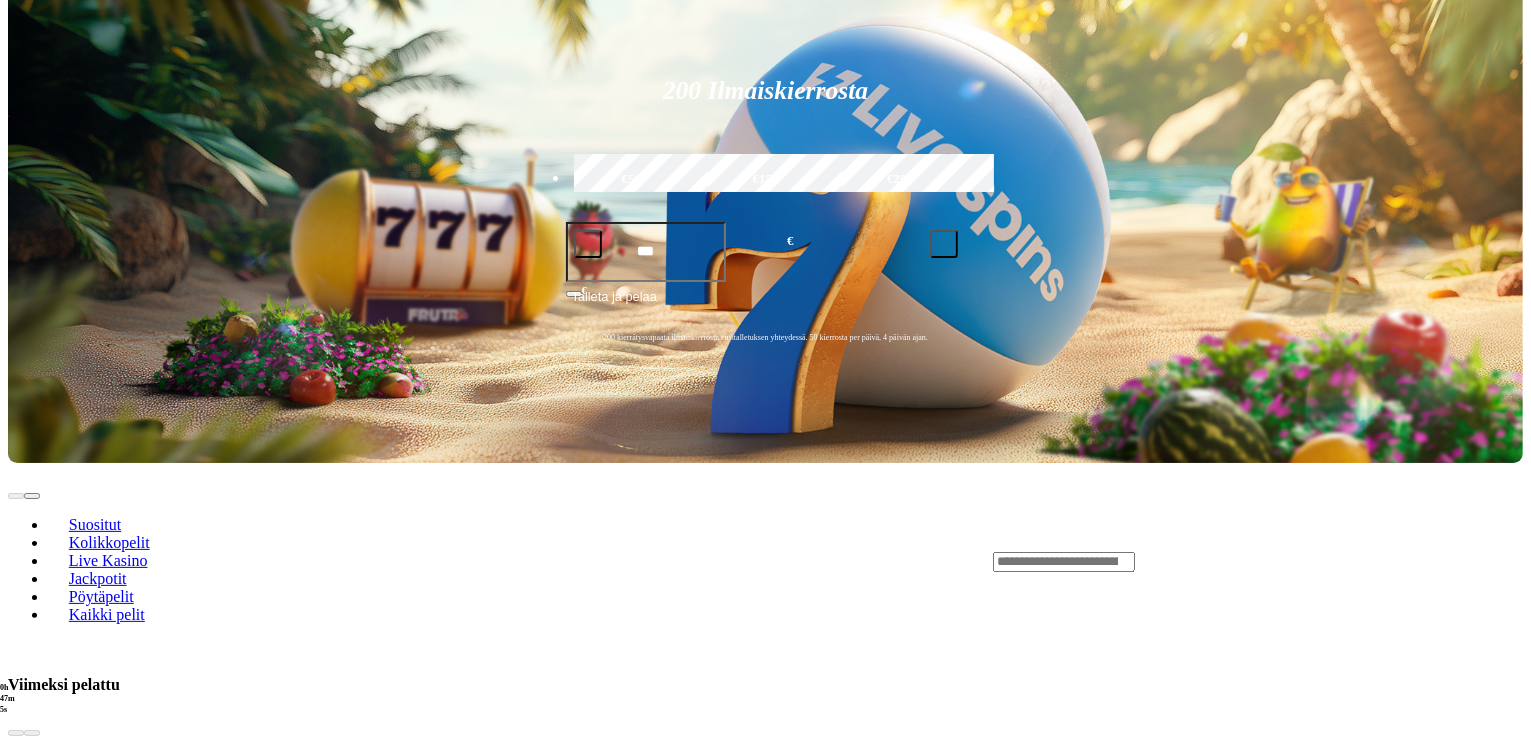 scroll, scrollTop: 660, scrollLeft: 0, axis: vertical 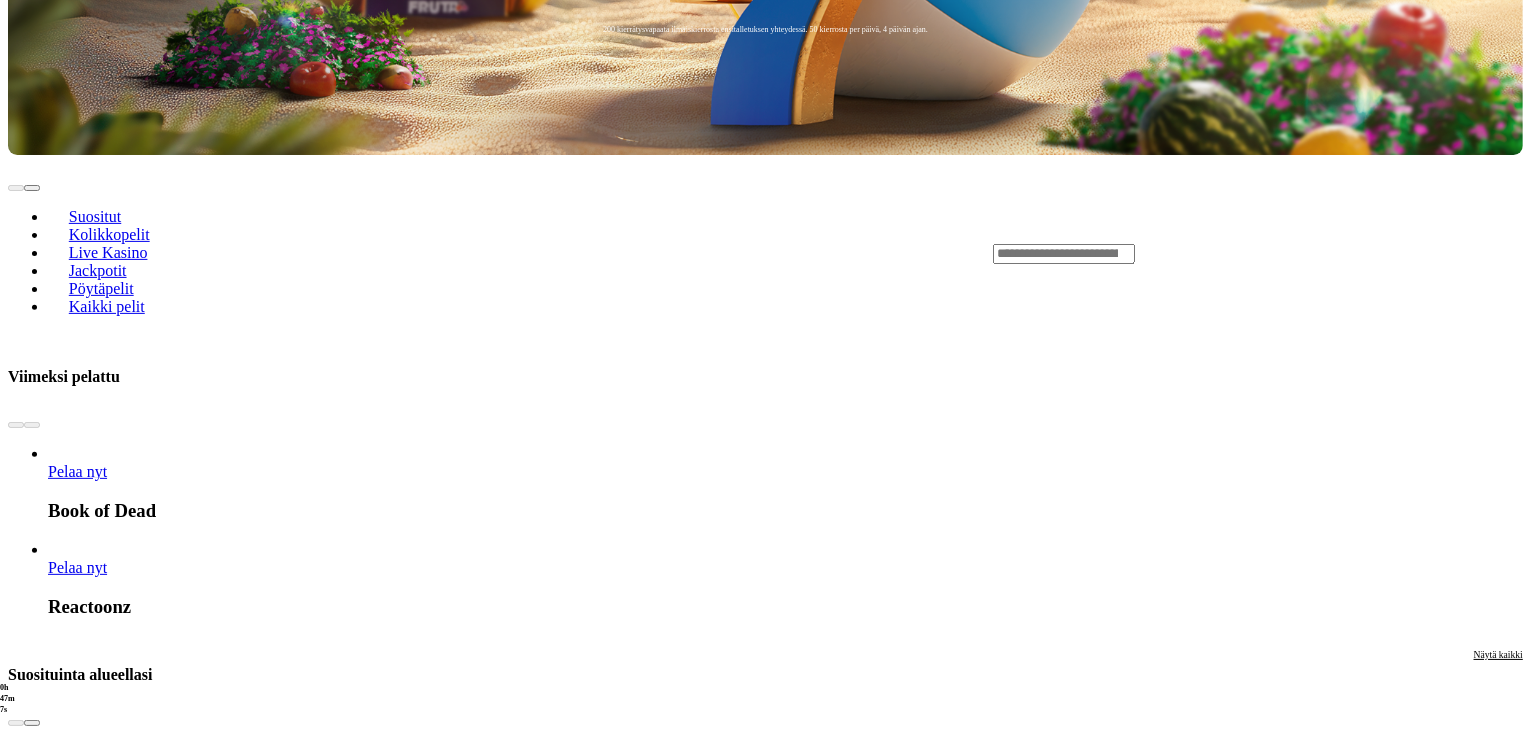 click at bounding box center [32, 723] 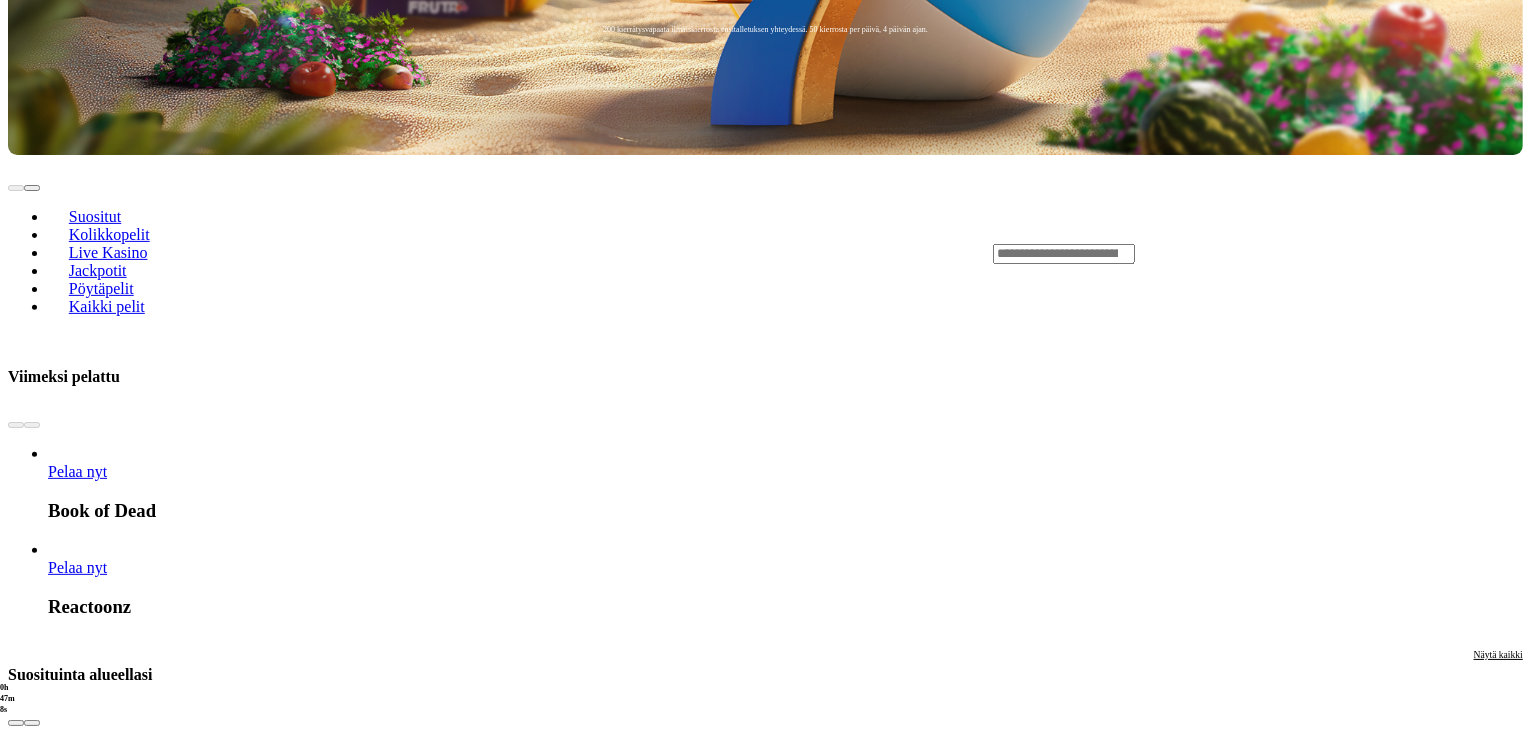 click at bounding box center [32, 723] 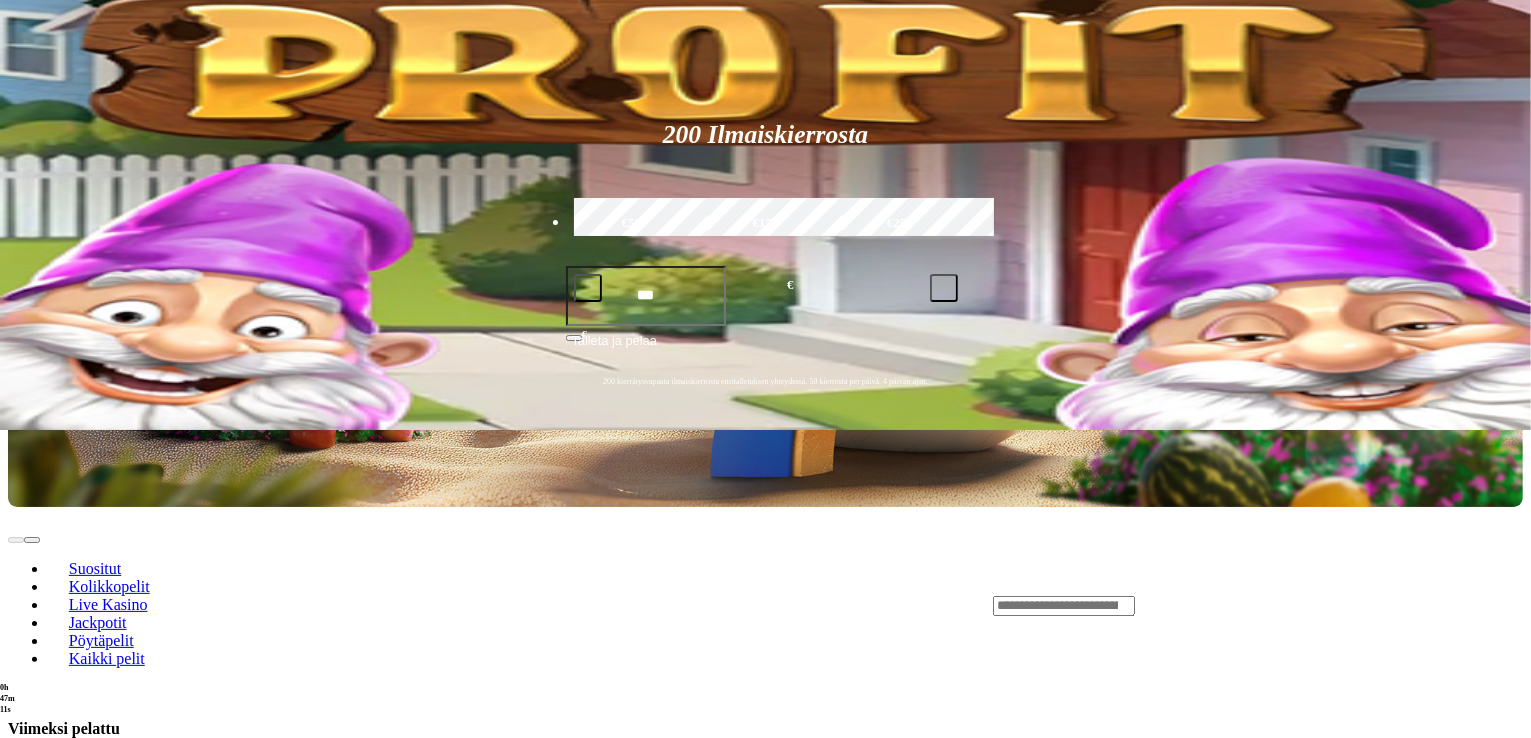 scroll, scrollTop: 0, scrollLeft: 0, axis: both 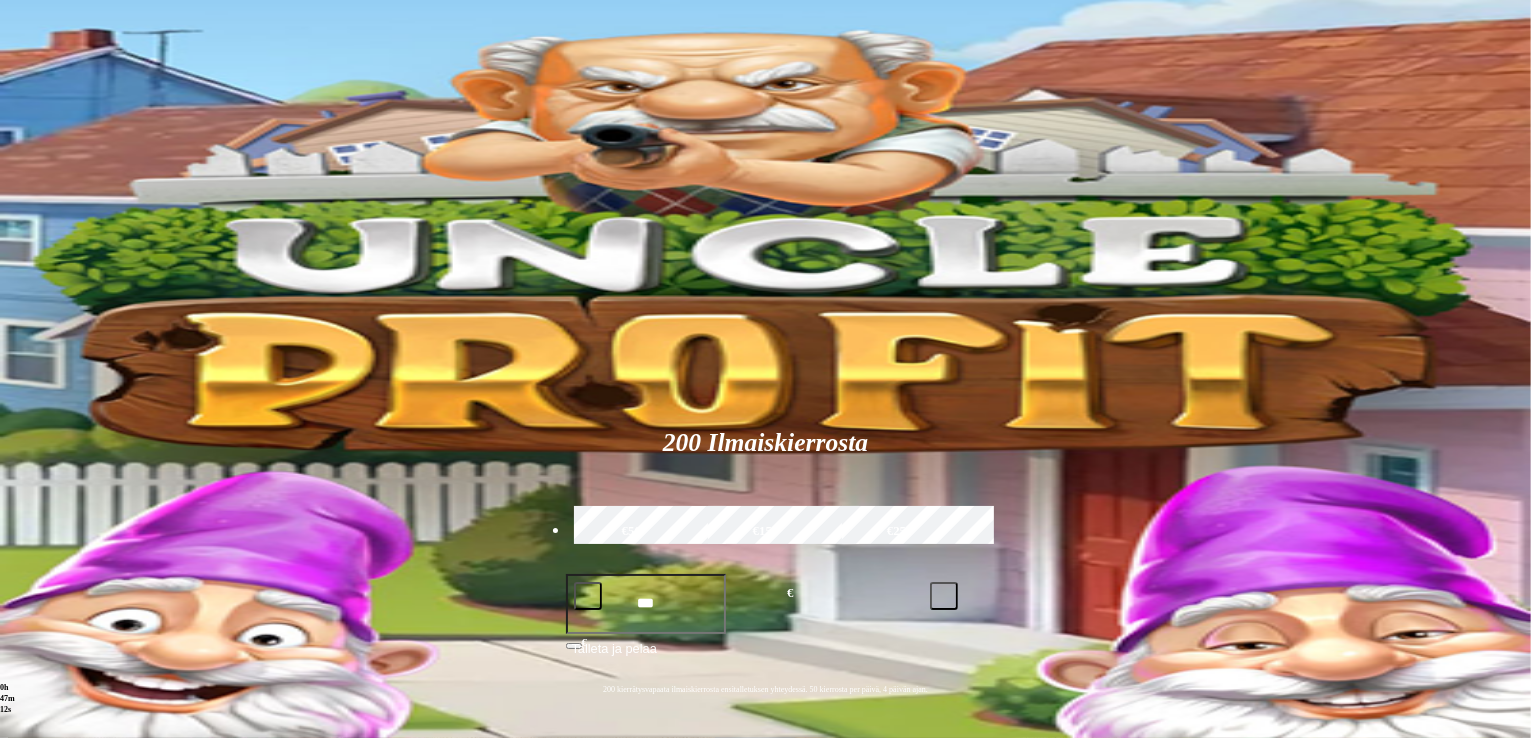 click at bounding box center (1064, 914) 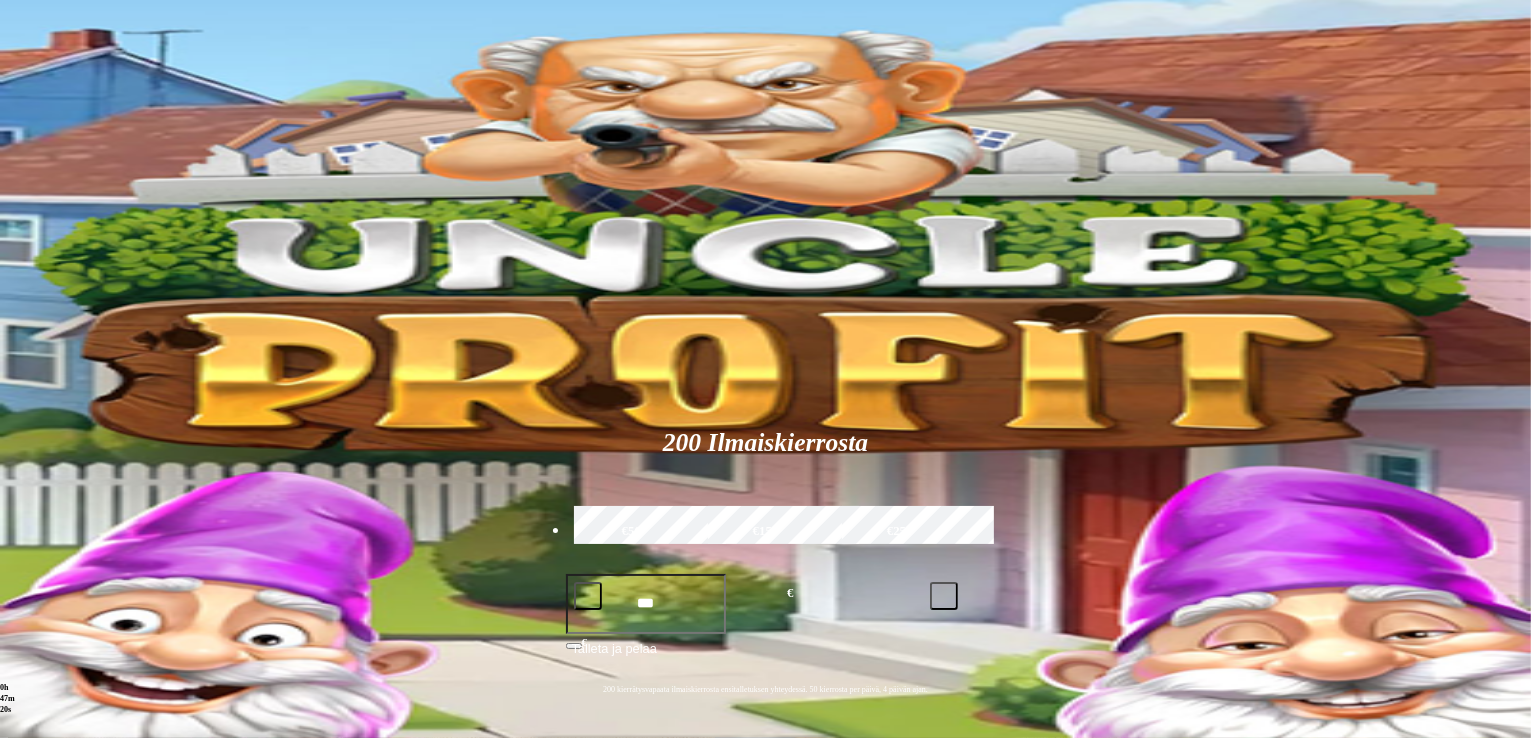 type on "**********" 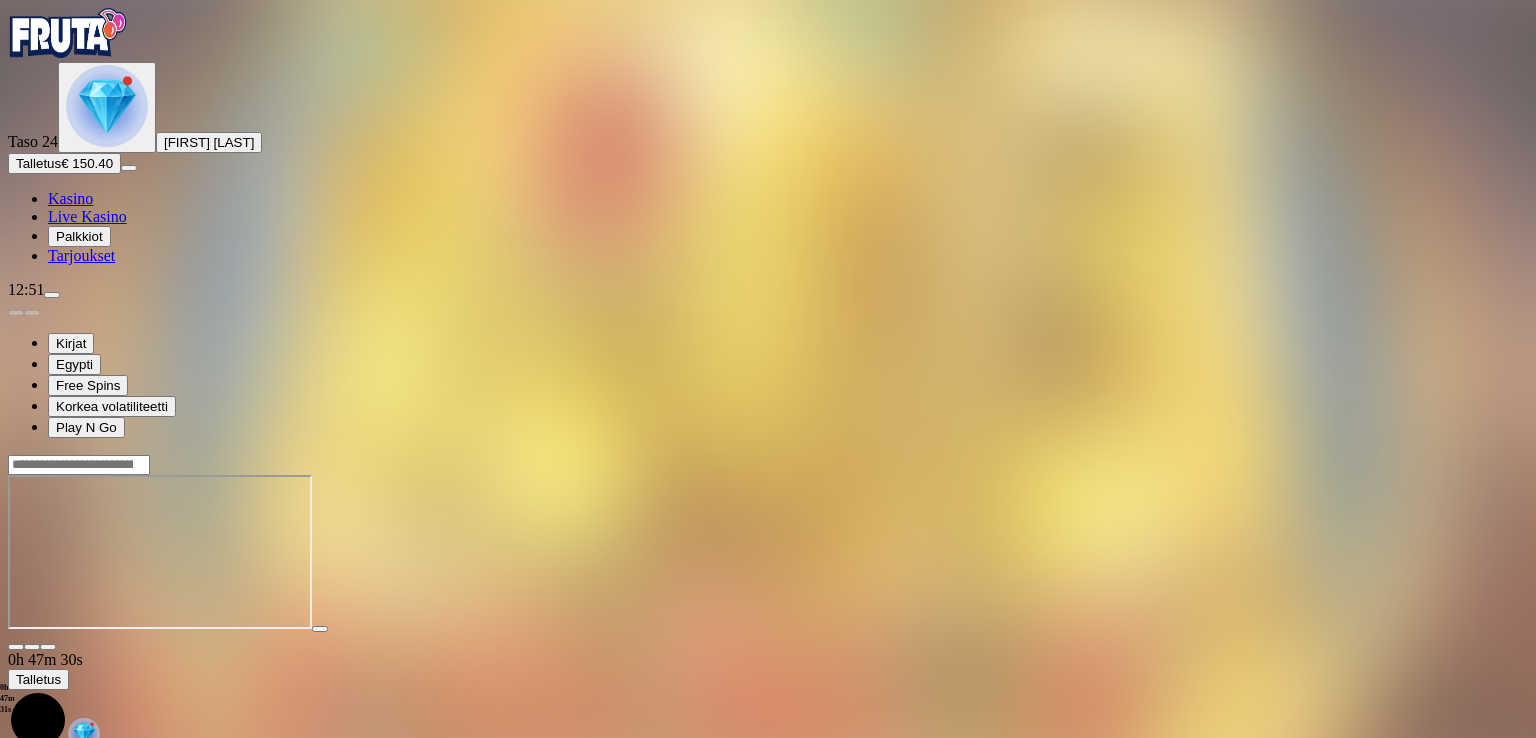 click at bounding box center [48, 647] 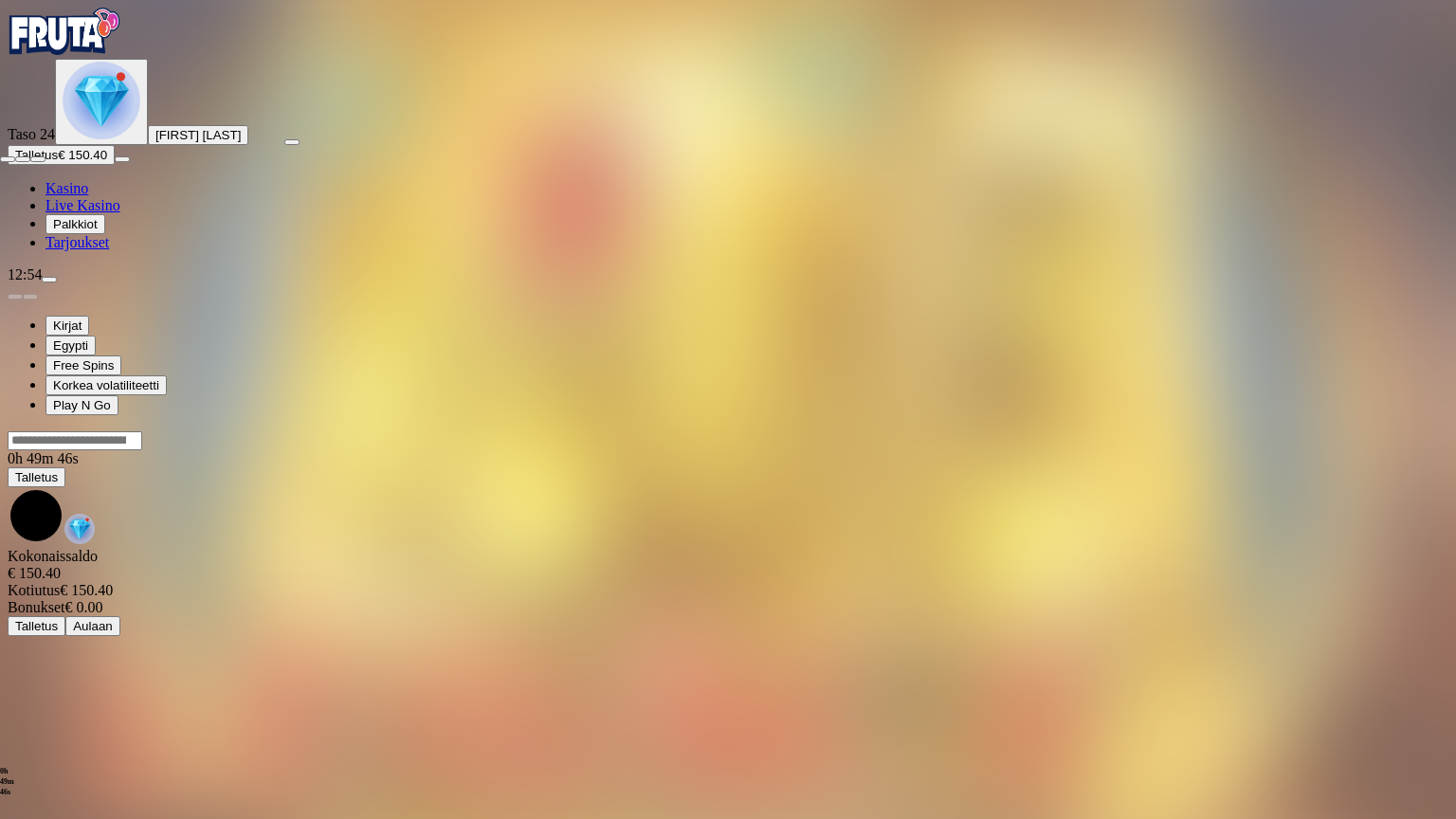 click at bounding box center [38, 159] 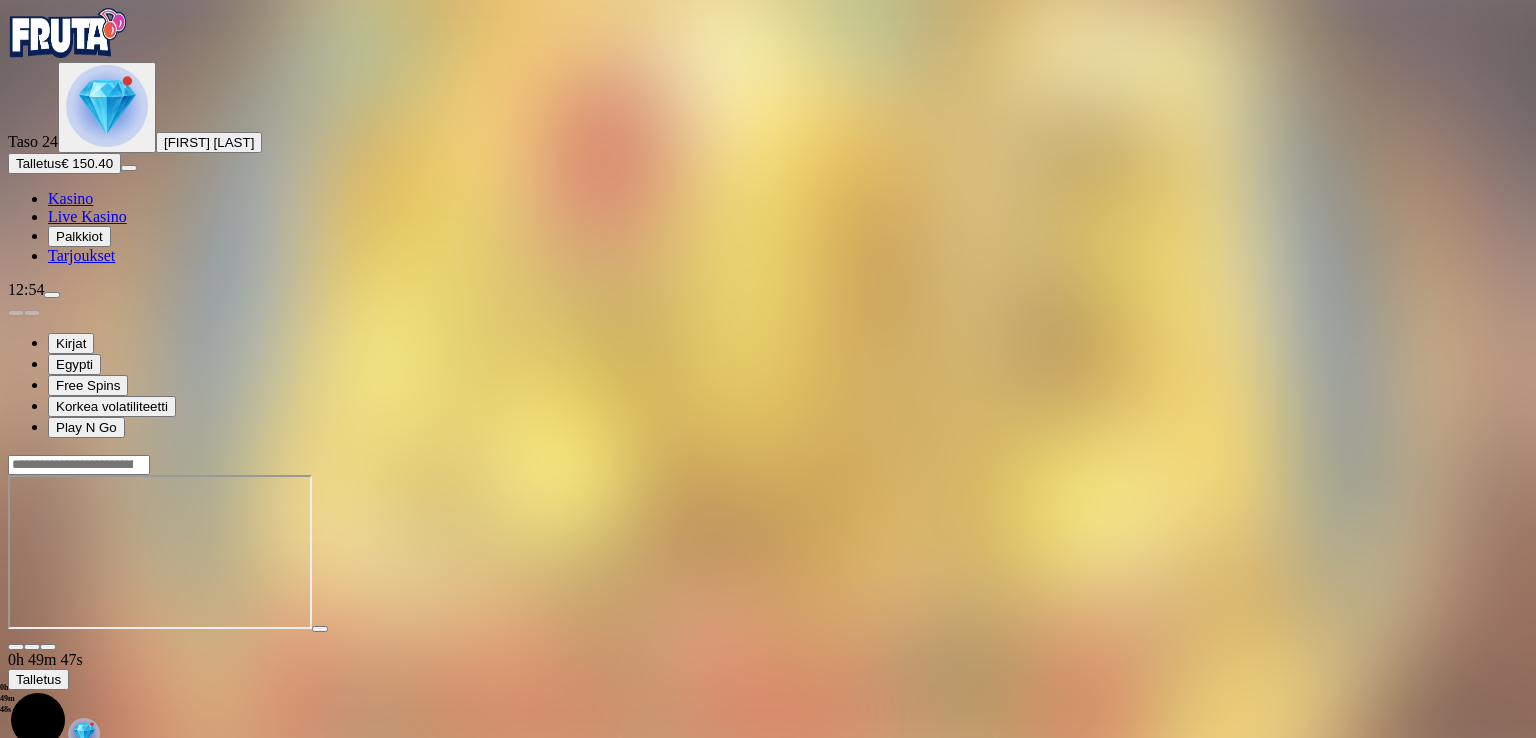 click at bounding box center (16, 647) 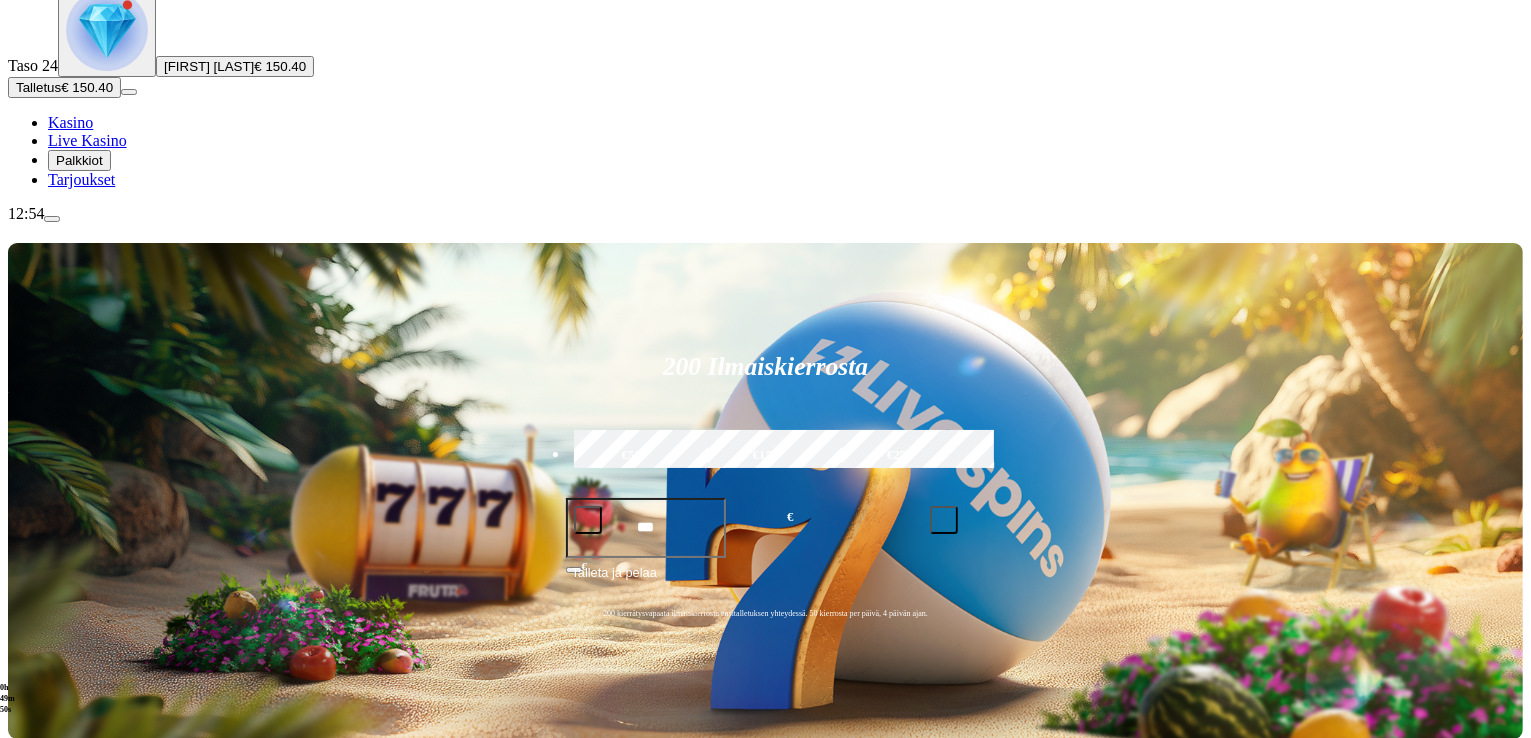 scroll, scrollTop: 79, scrollLeft: 0, axis: vertical 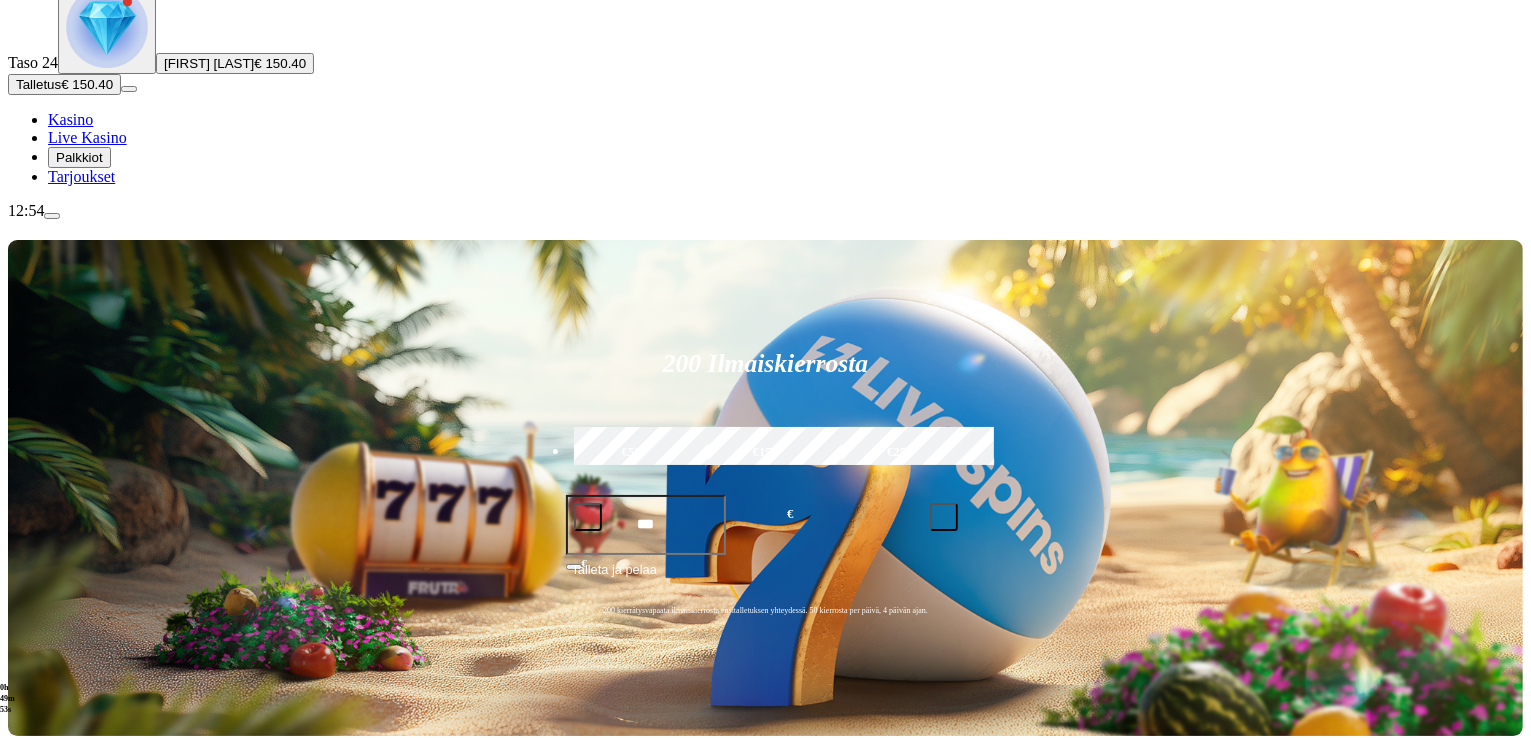 click on "Pelaa nyt" at bounding box center (77, 1052) 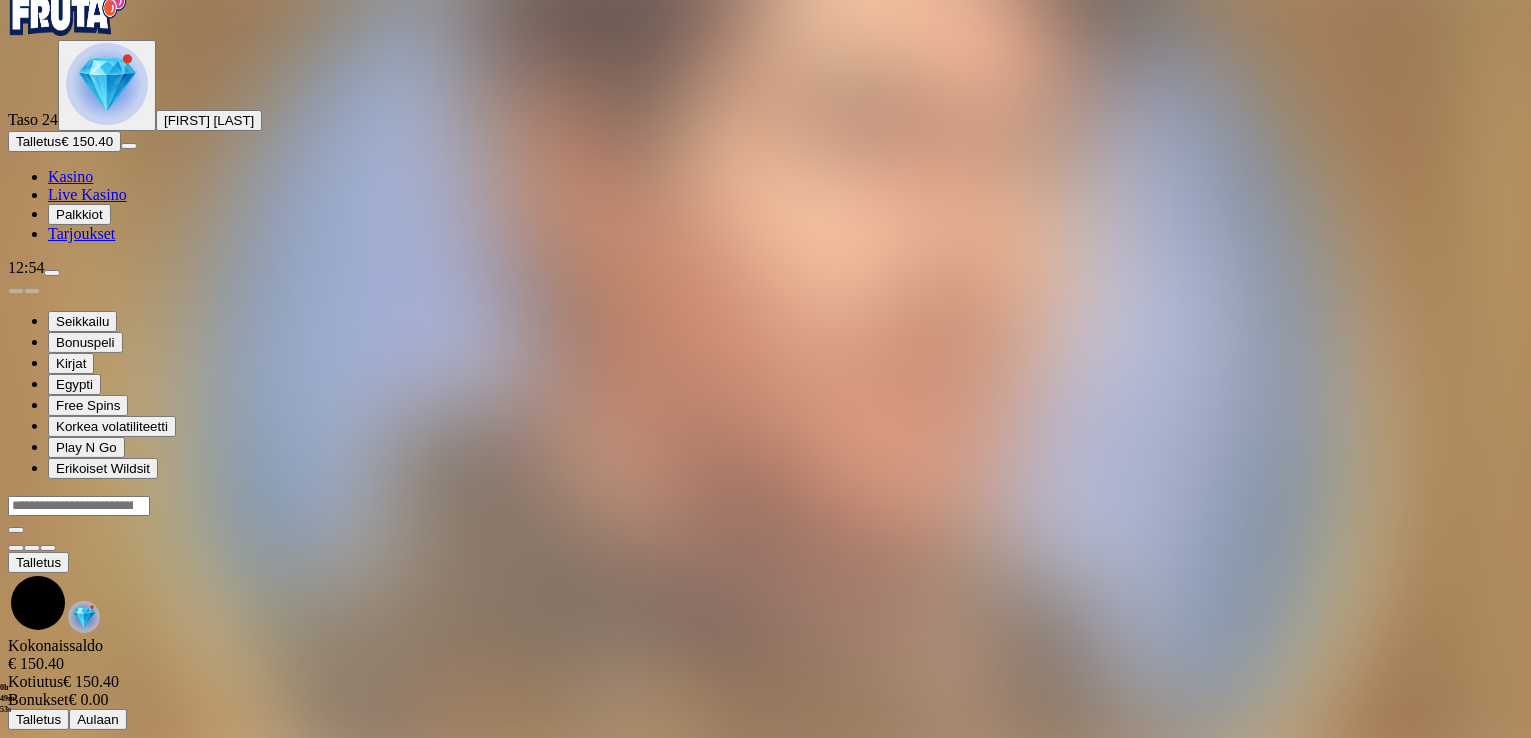 scroll, scrollTop: 0, scrollLeft: 0, axis: both 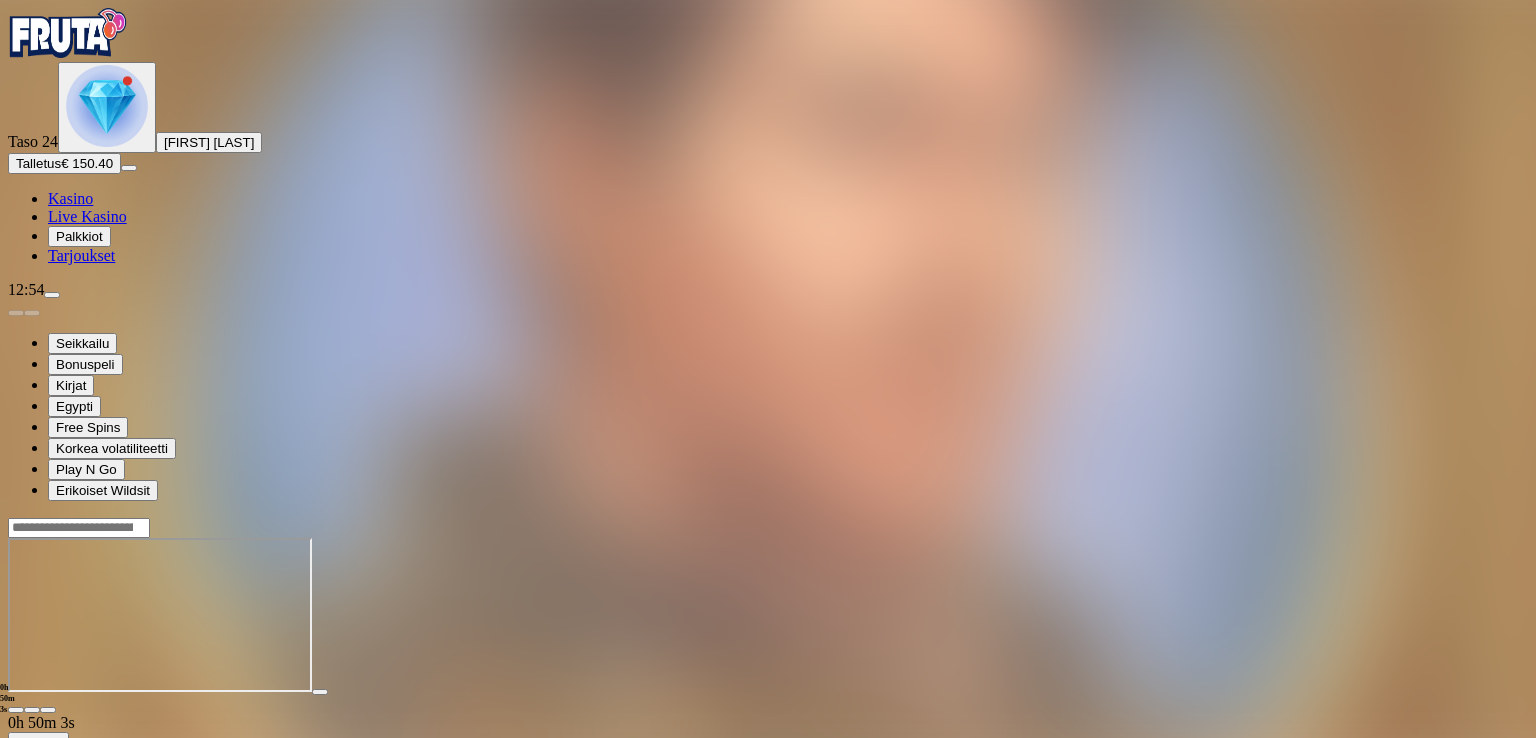 click at bounding box center (48, 710) 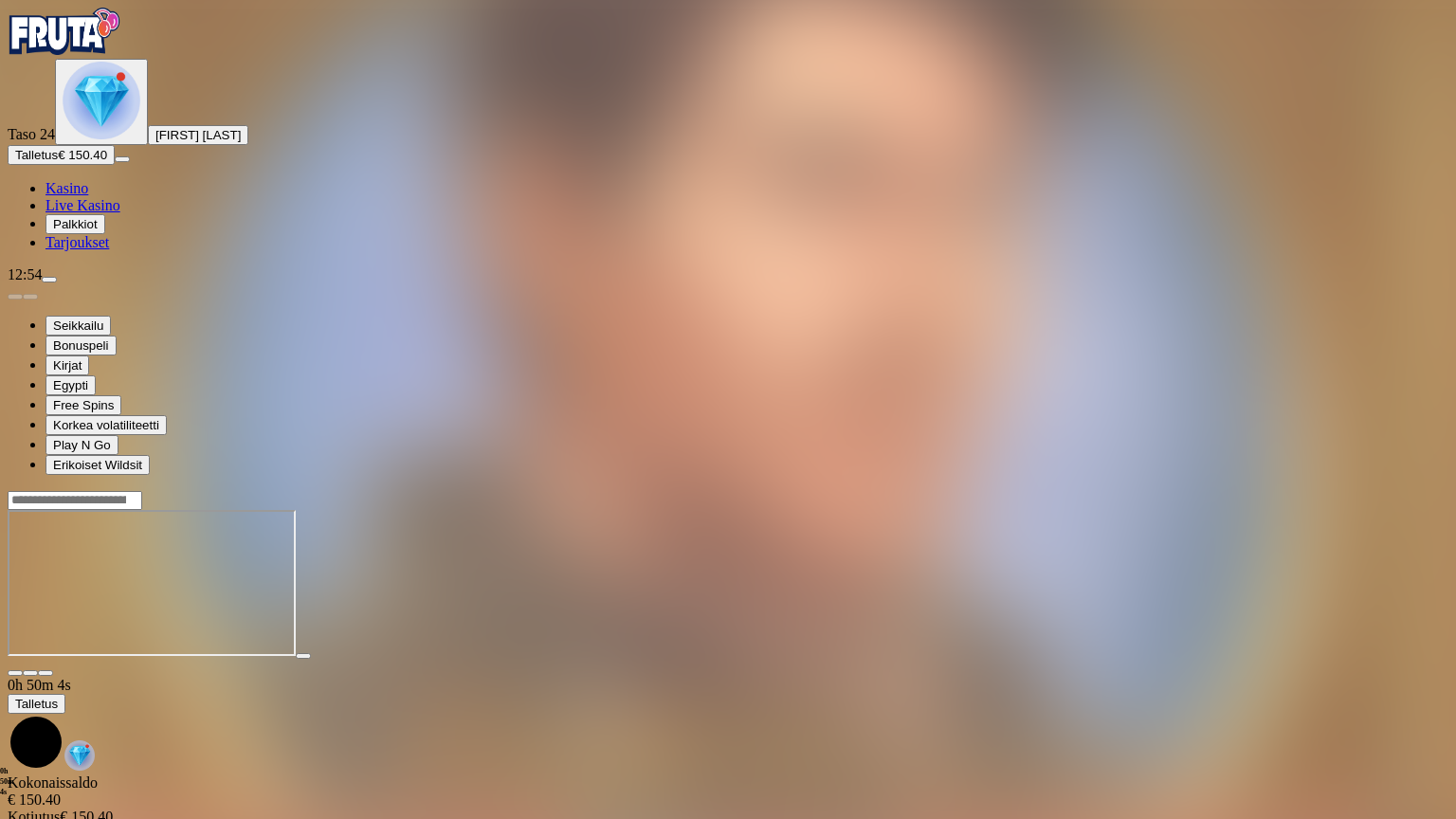 type 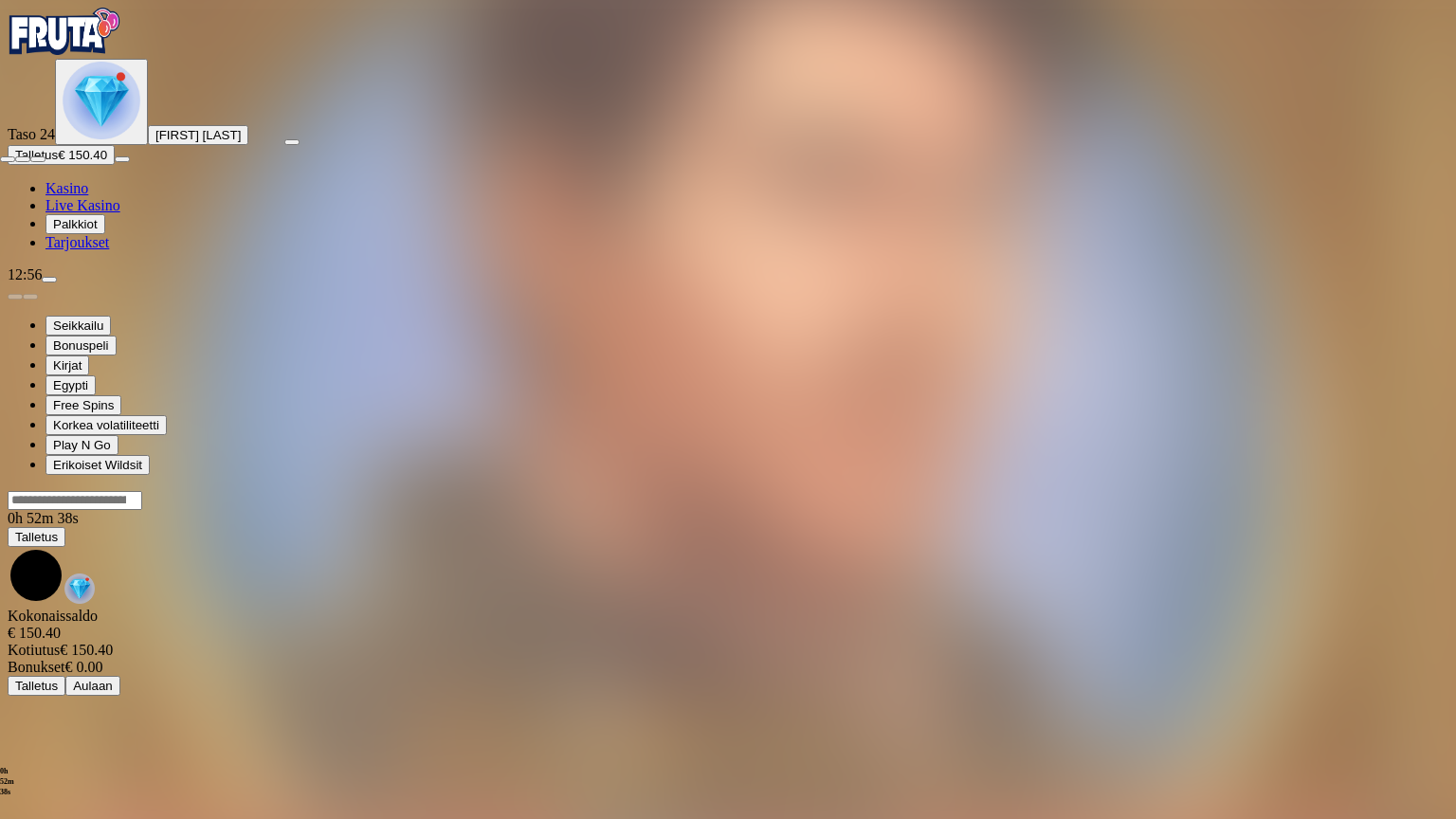 click at bounding box center (38, 159) 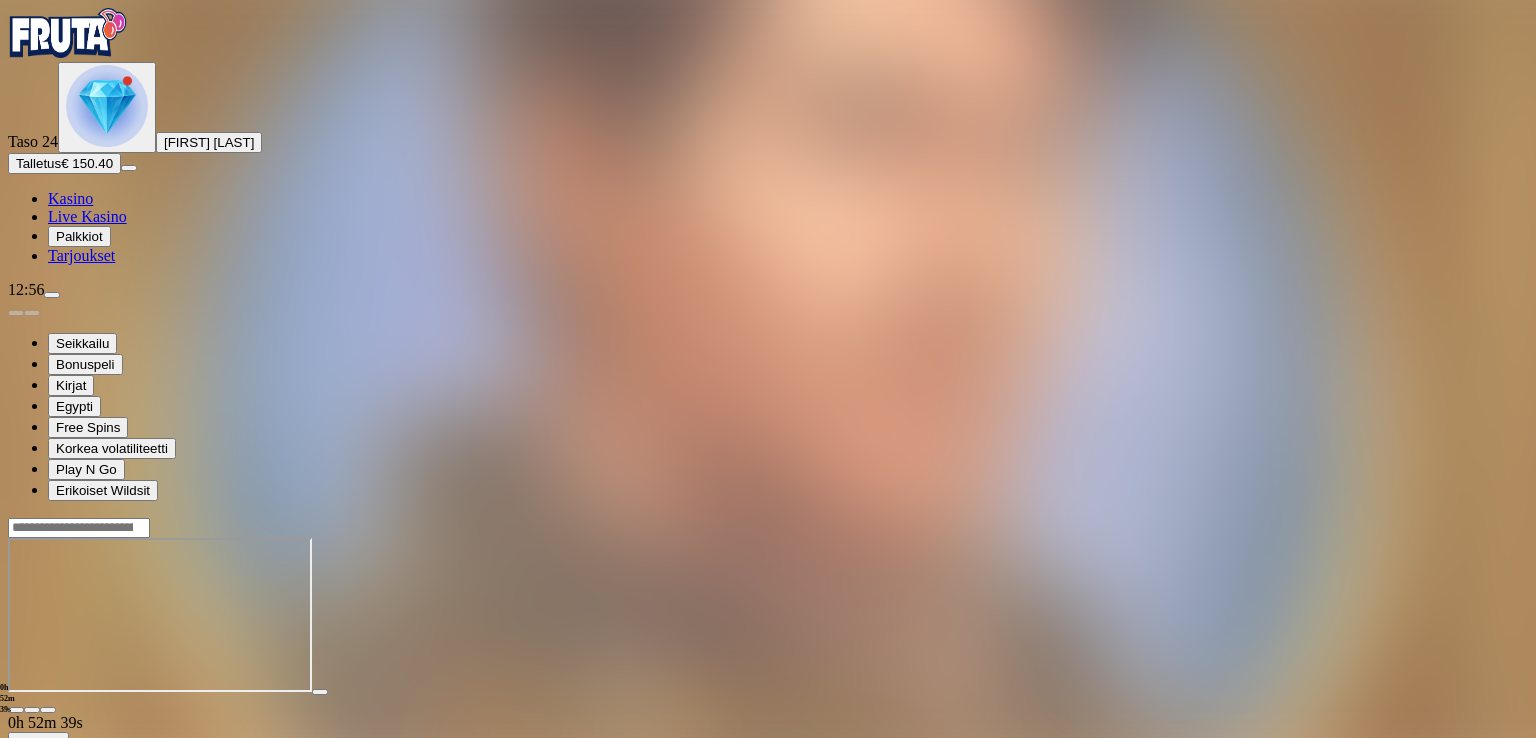 click at bounding box center (16, 710) 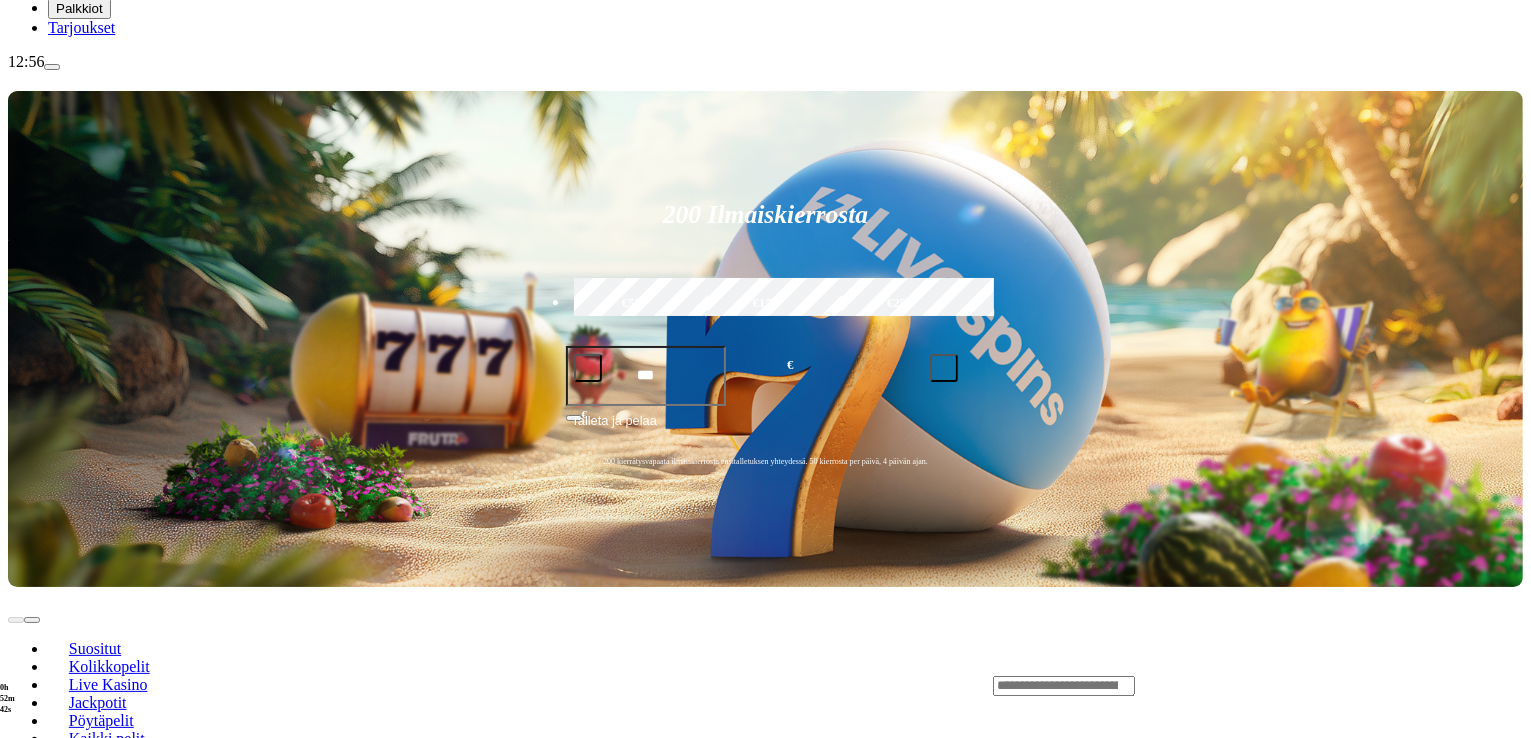 scroll, scrollTop: 232, scrollLeft: 0, axis: vertical 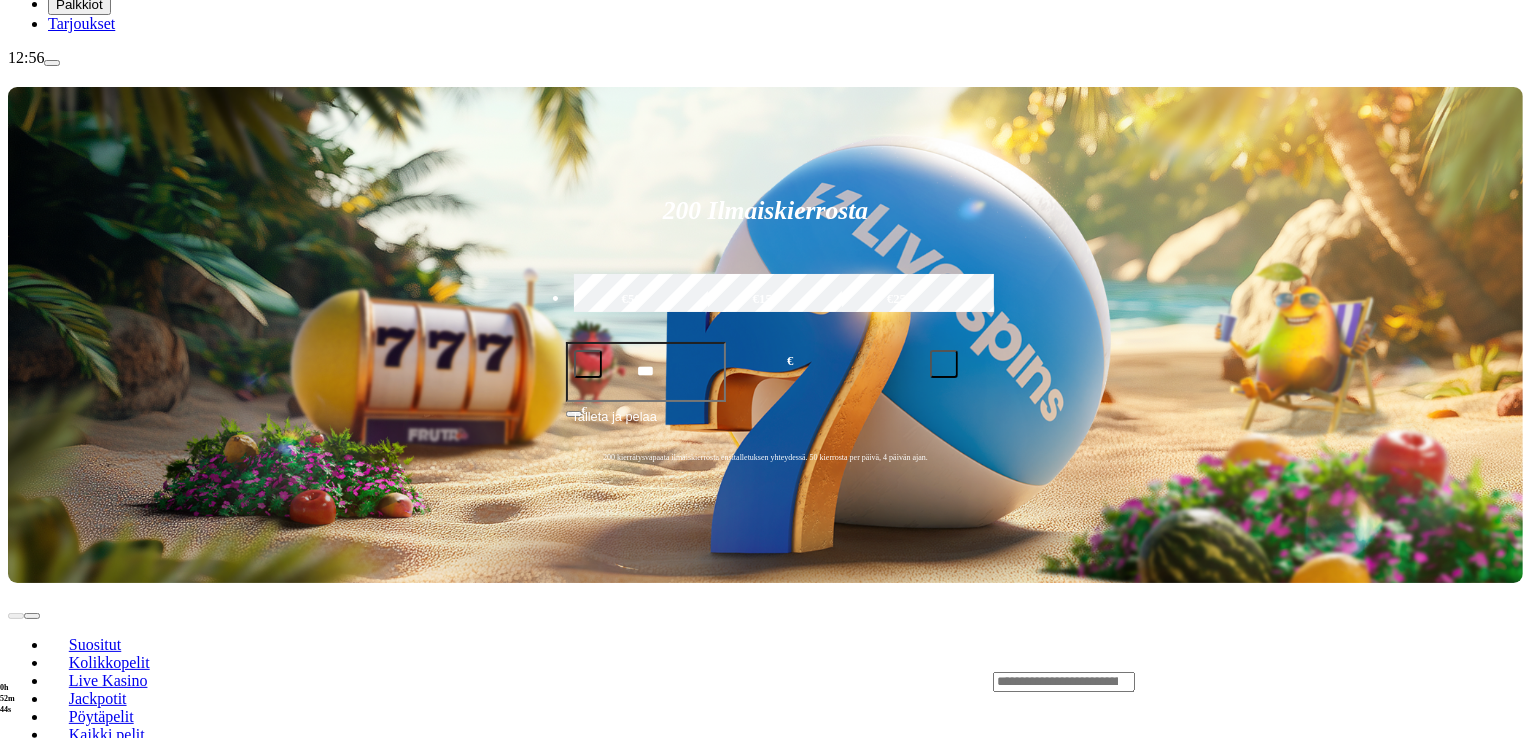 click on "Pelaa nyt" at bounding box center (77, 995) 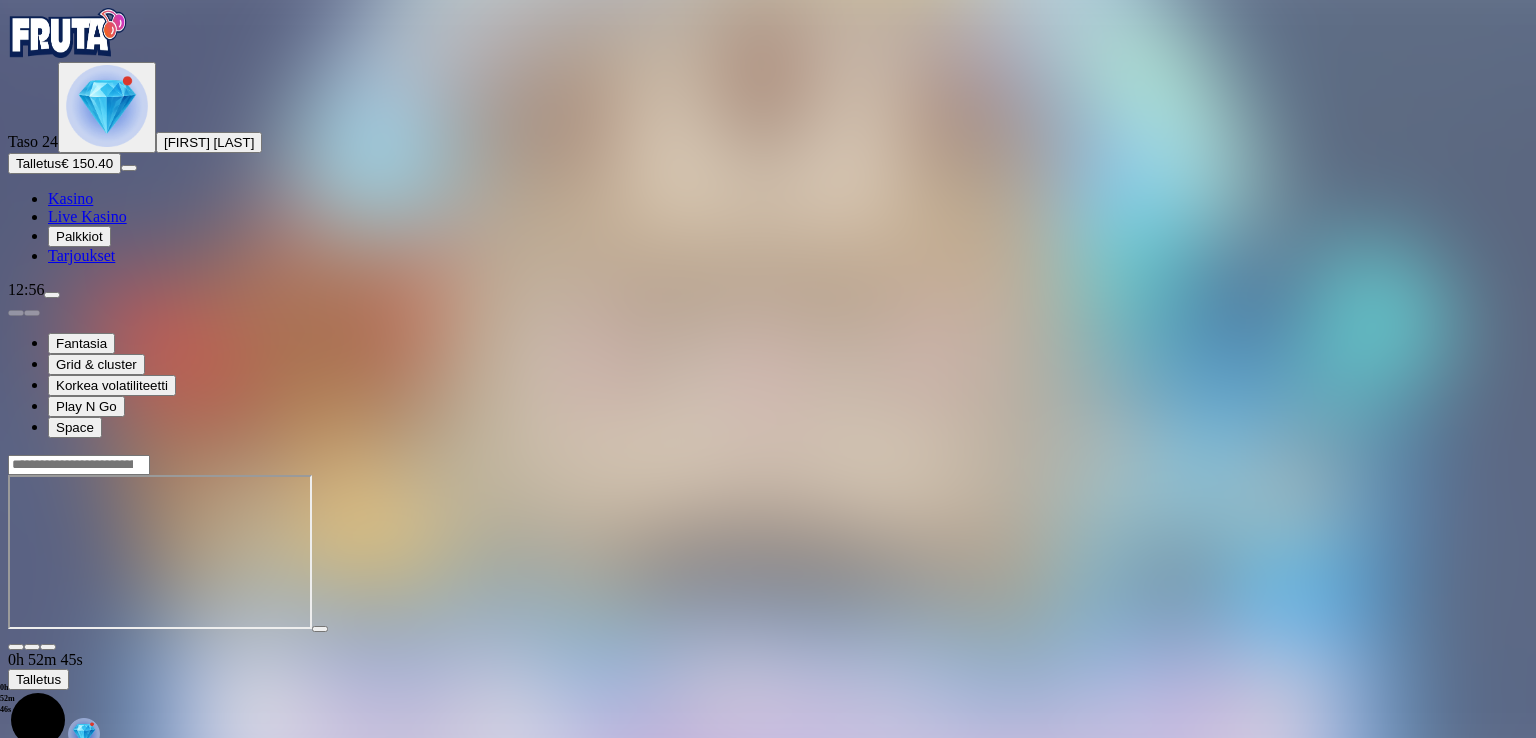click at bounding box center [48, 647] 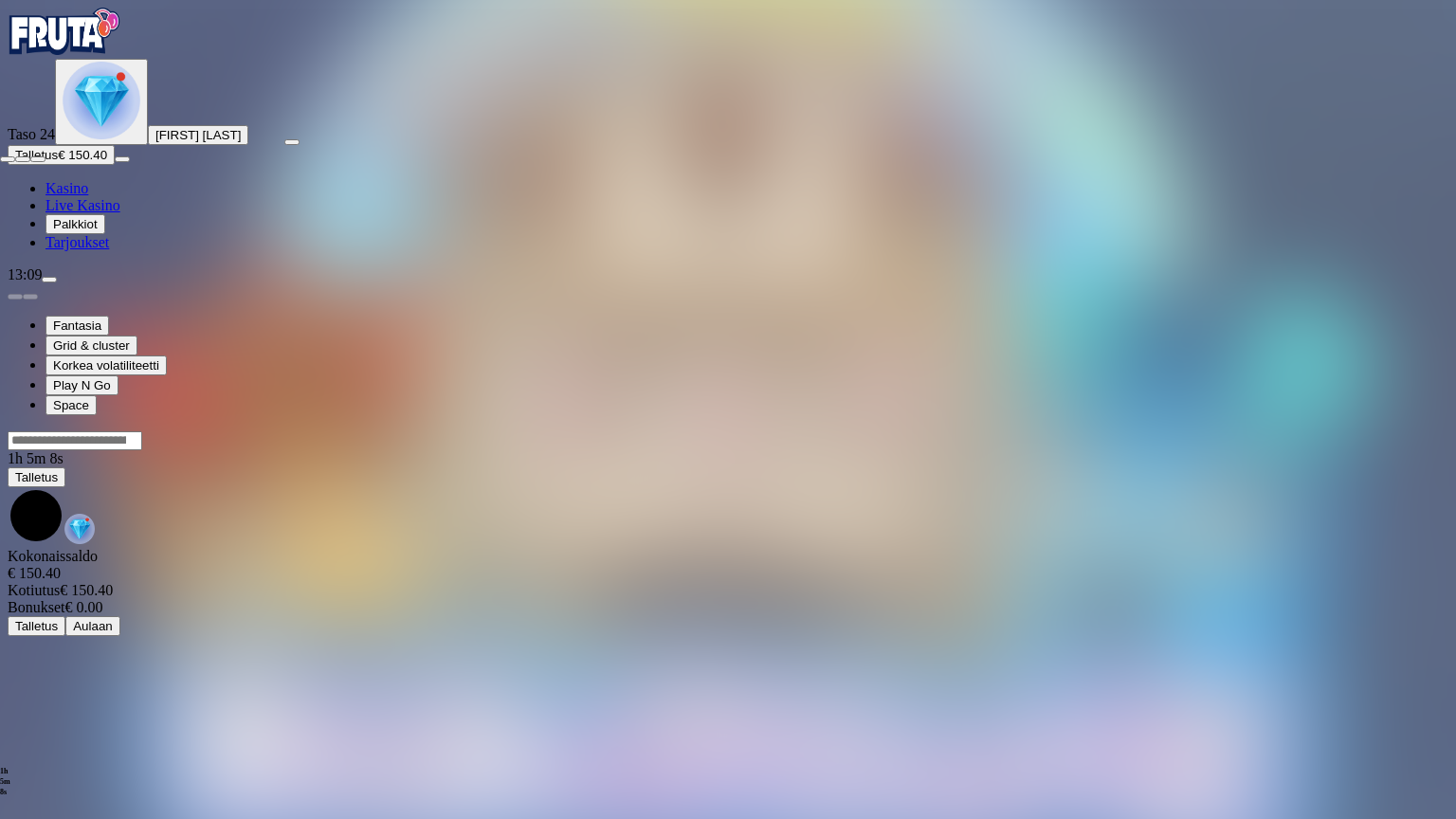 click at bounding box center (38, 159) 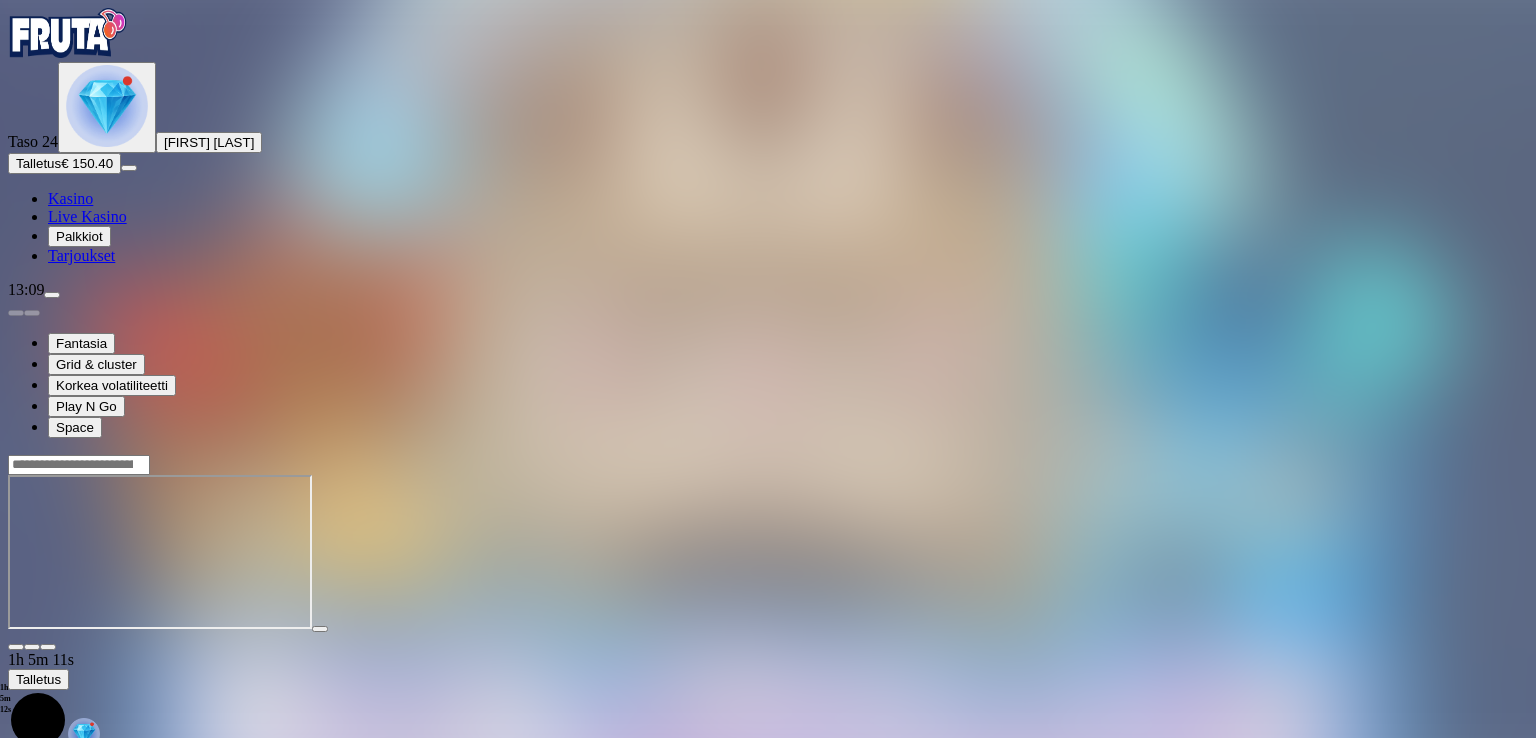 click at bounding box center (16, 647) 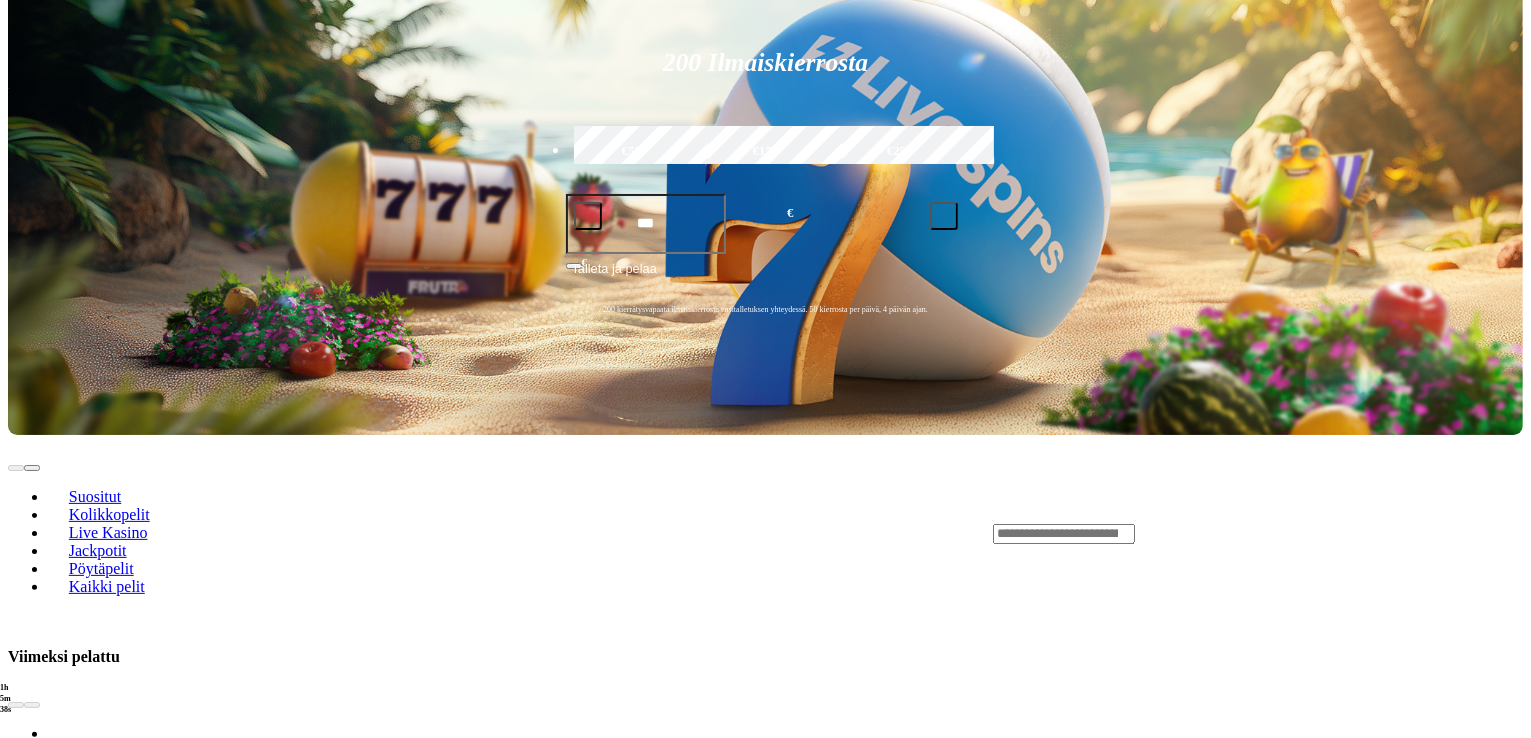 scroll, scrollTop: 368, scrollLeft: 0, axis: vertical 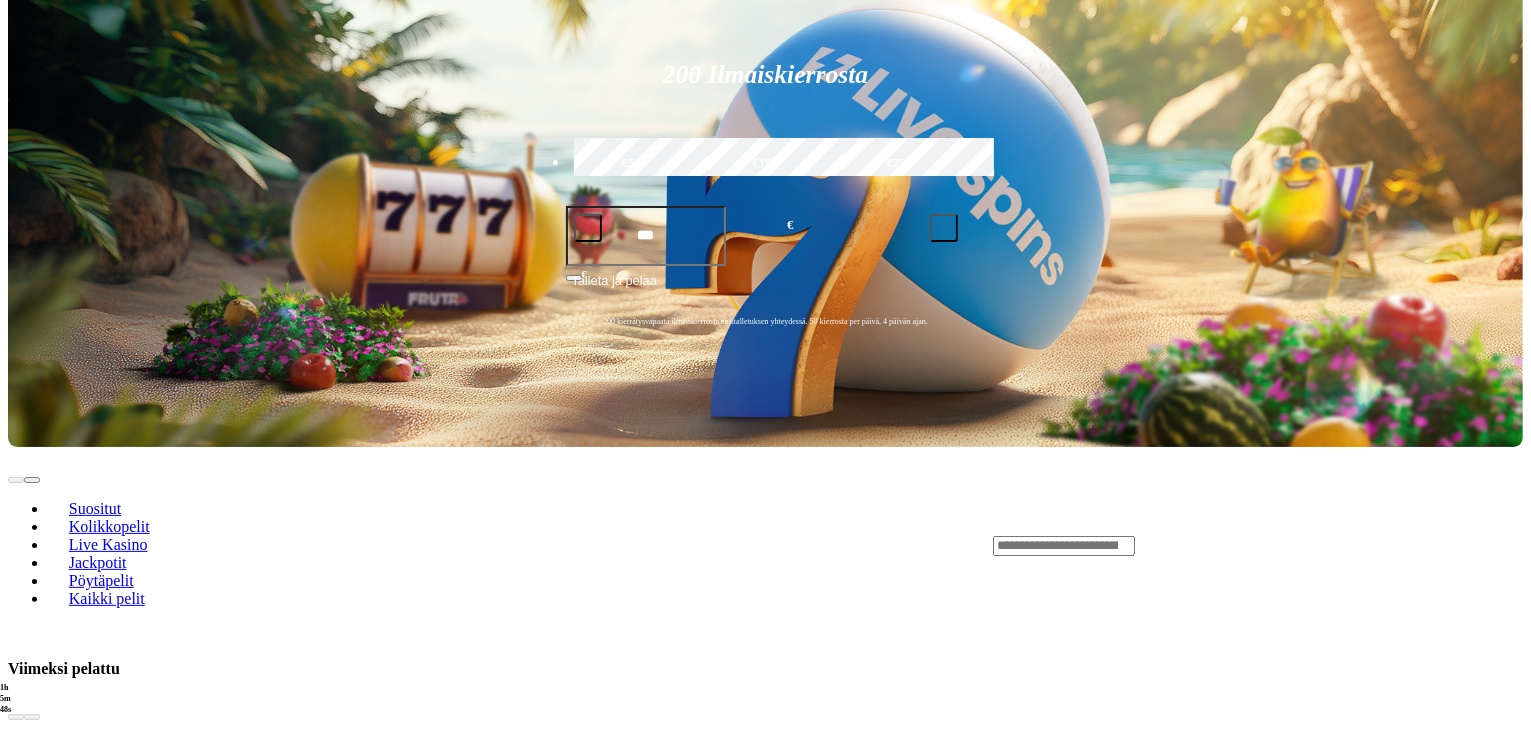 click on "Pelaa nyt" at bounding box center (77, 763) 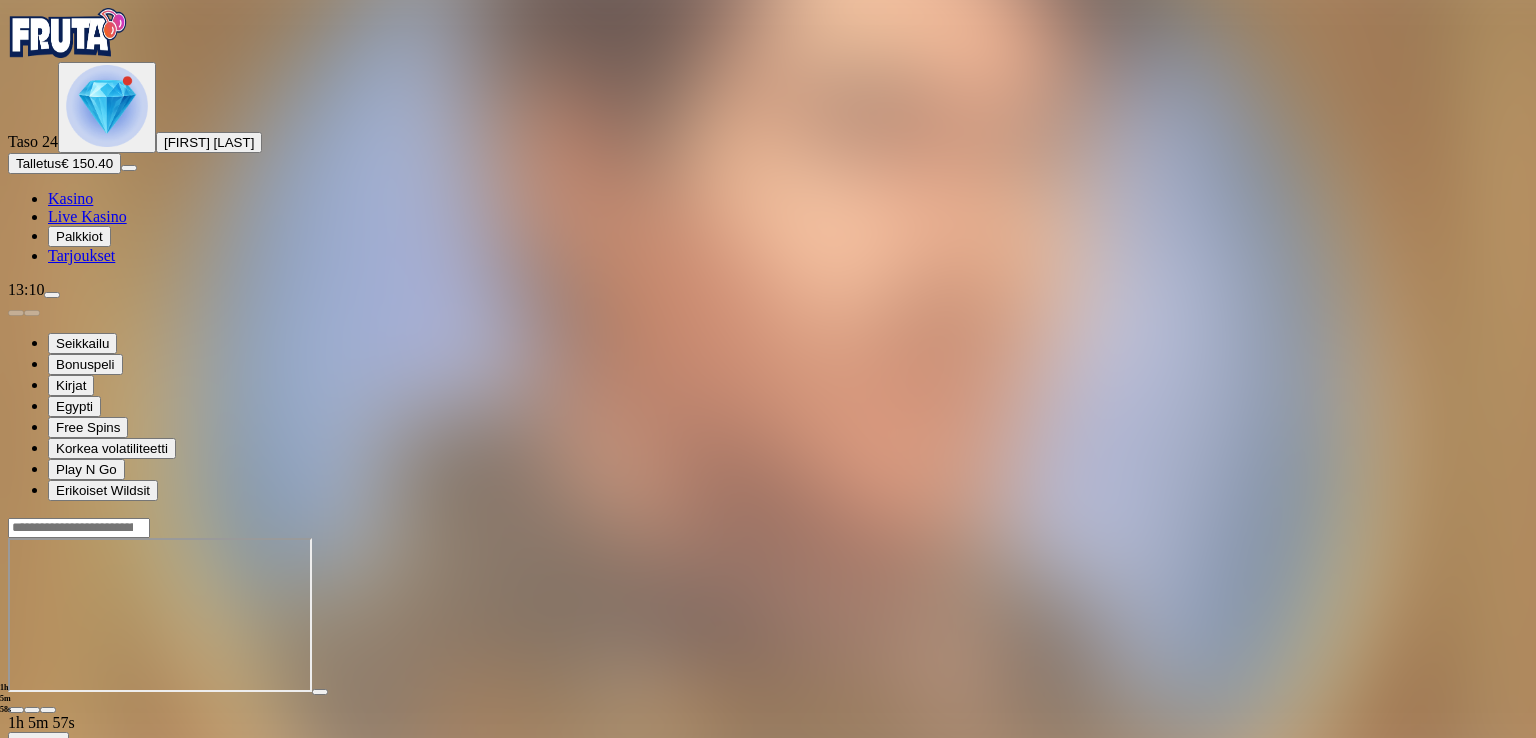 click at bounding box center (48, 710) 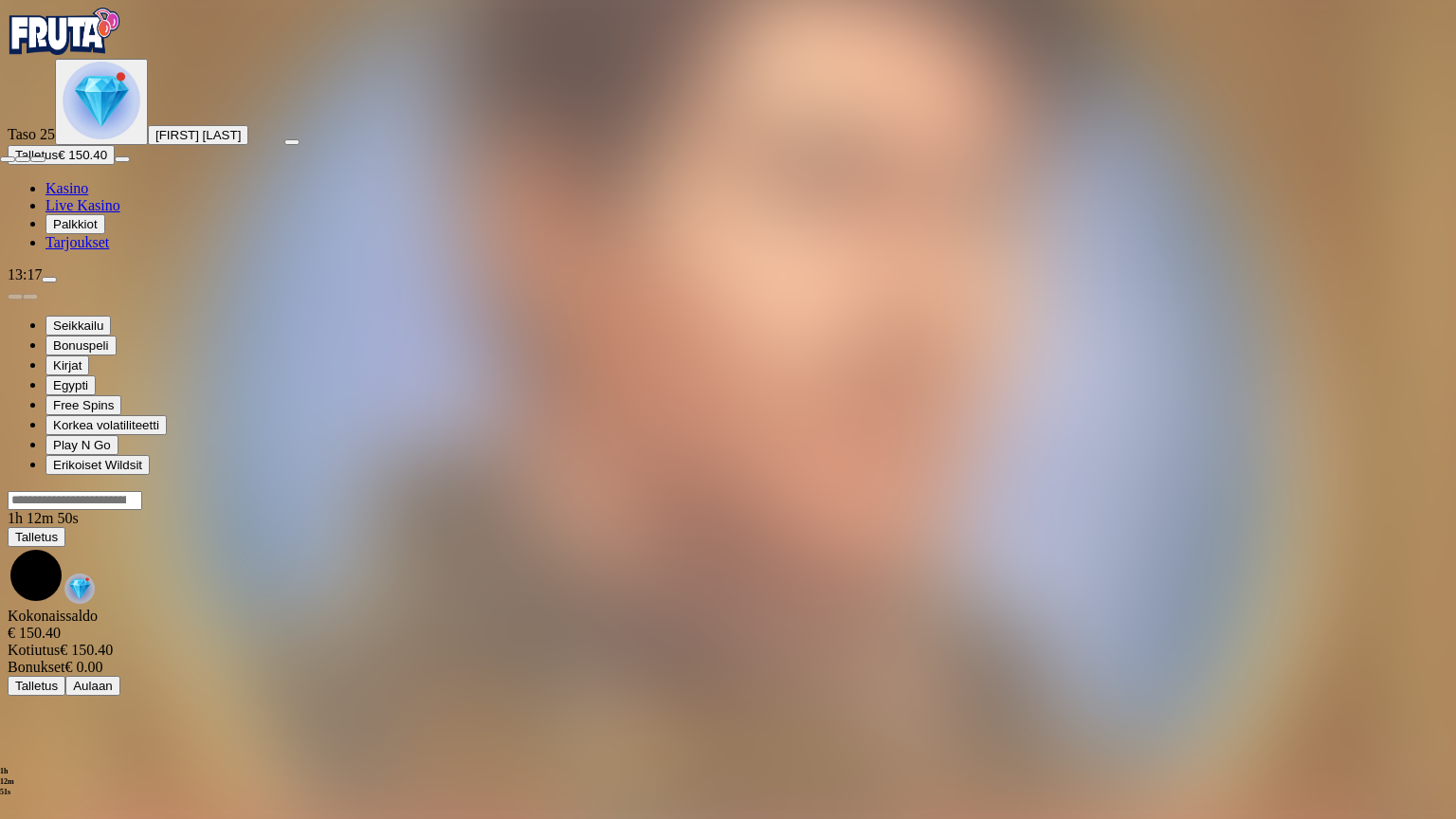 click at bounding box center [38, 159] 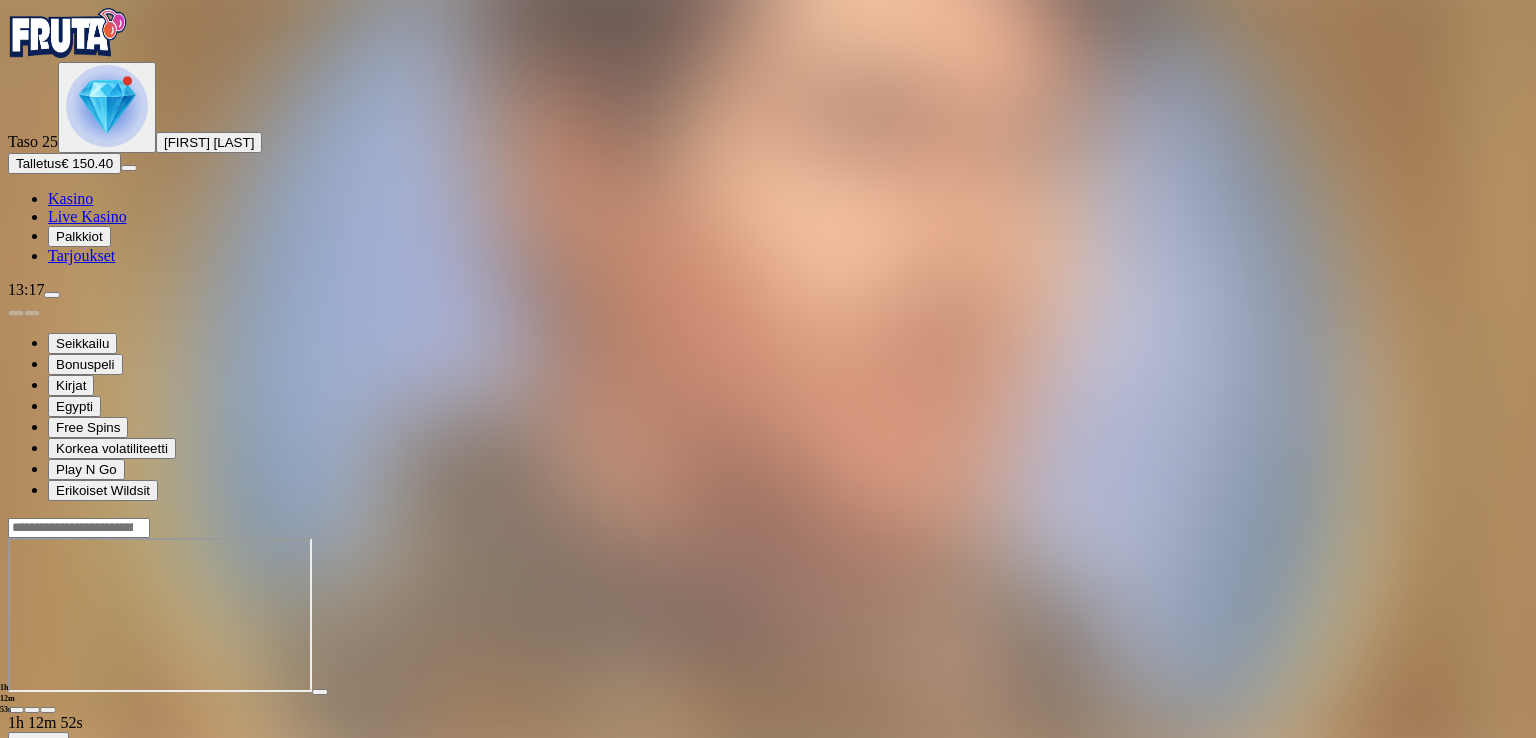 click at bounding box center [16, 710] 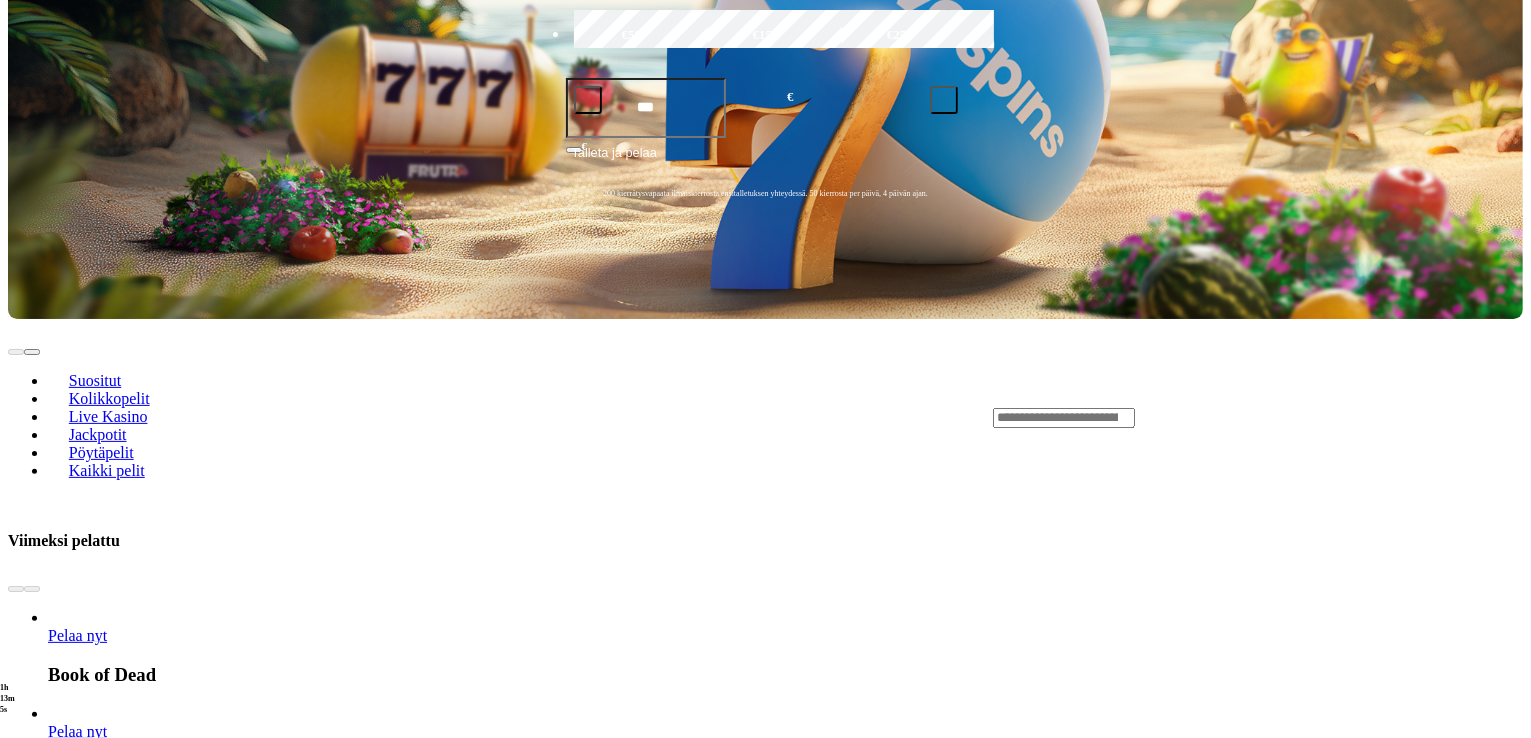 scroll, scrollTop: 495, scrollLeft: 0, axis: vertical 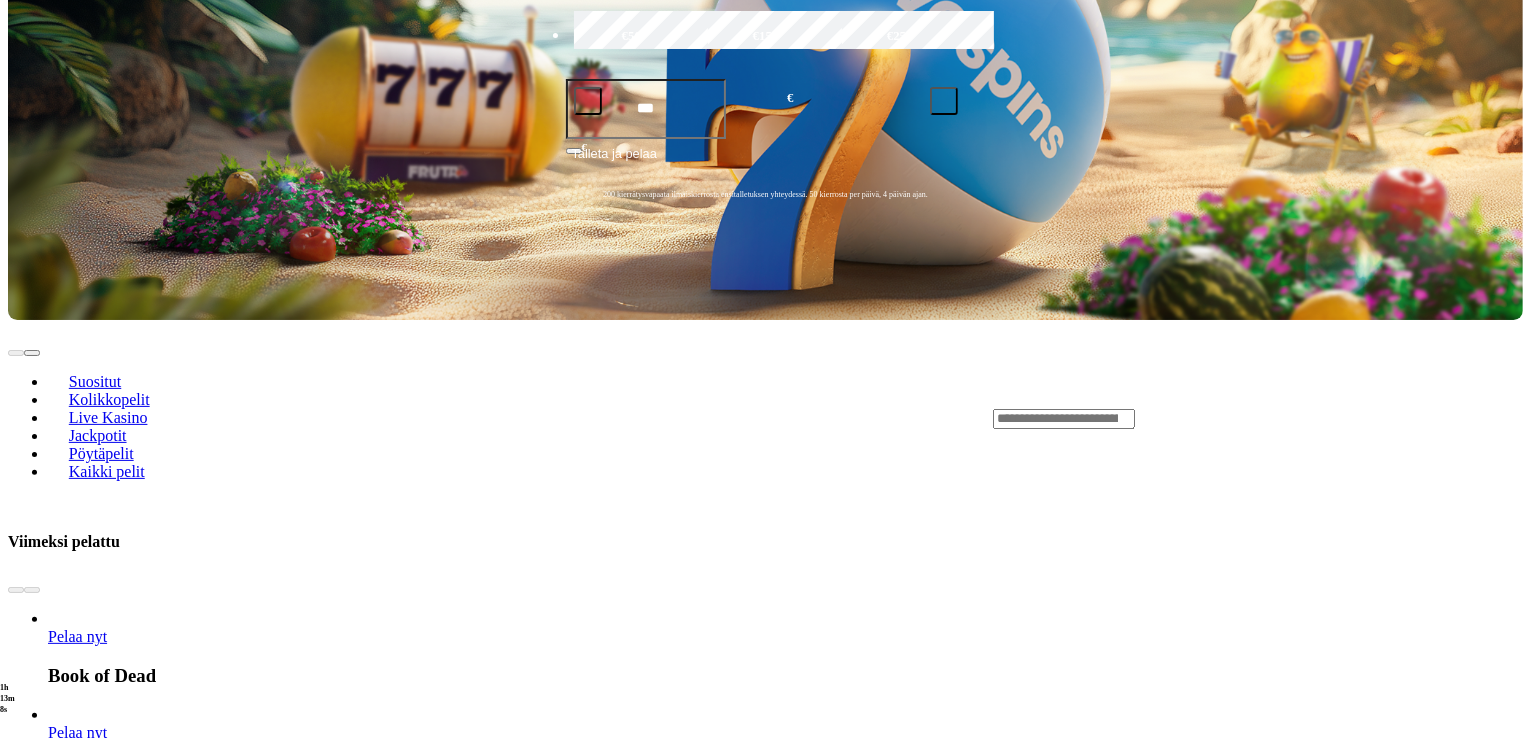 click on "Pelaa nyt" at bounding box center [77, 827] 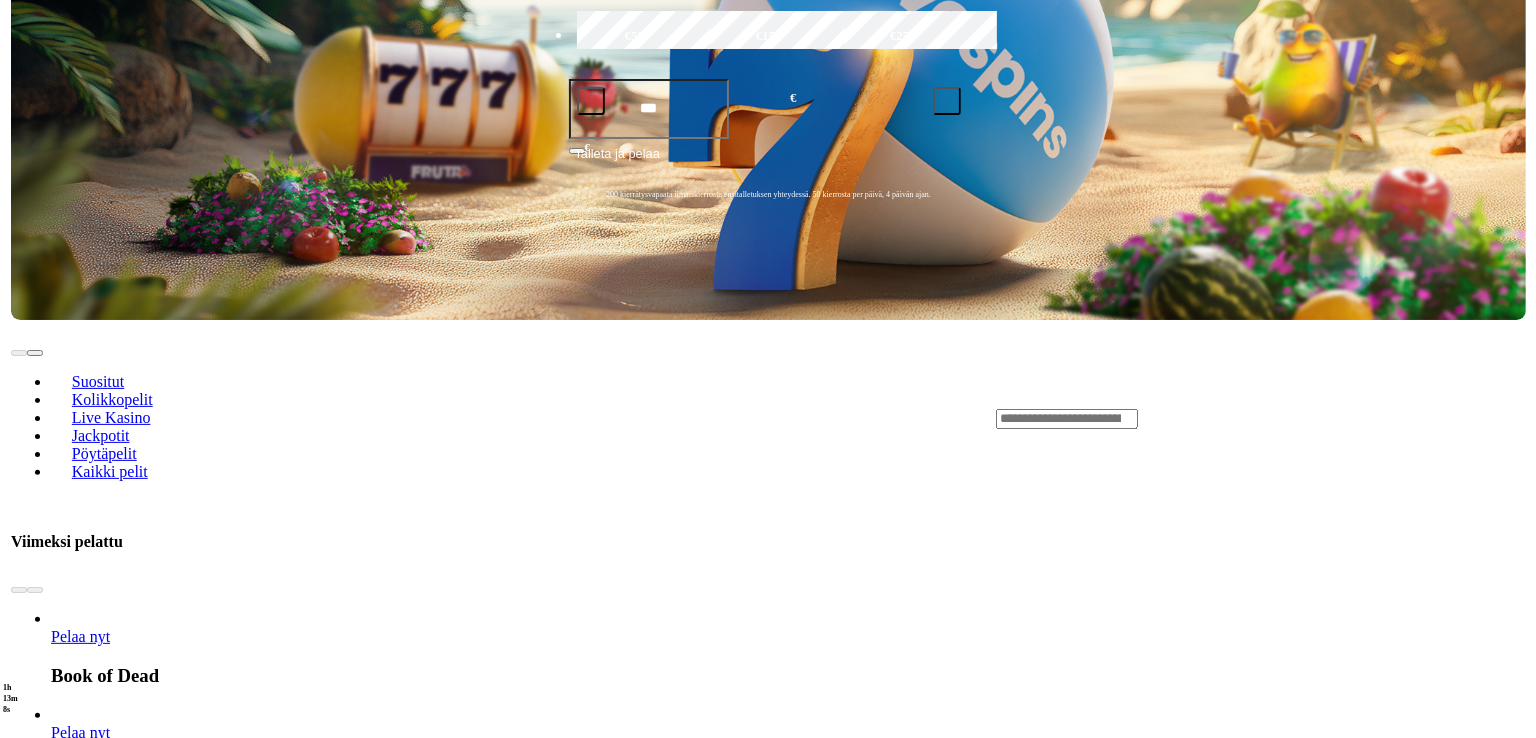 scroll, scrollTop: 0, scrollLeft: 0, axis: both 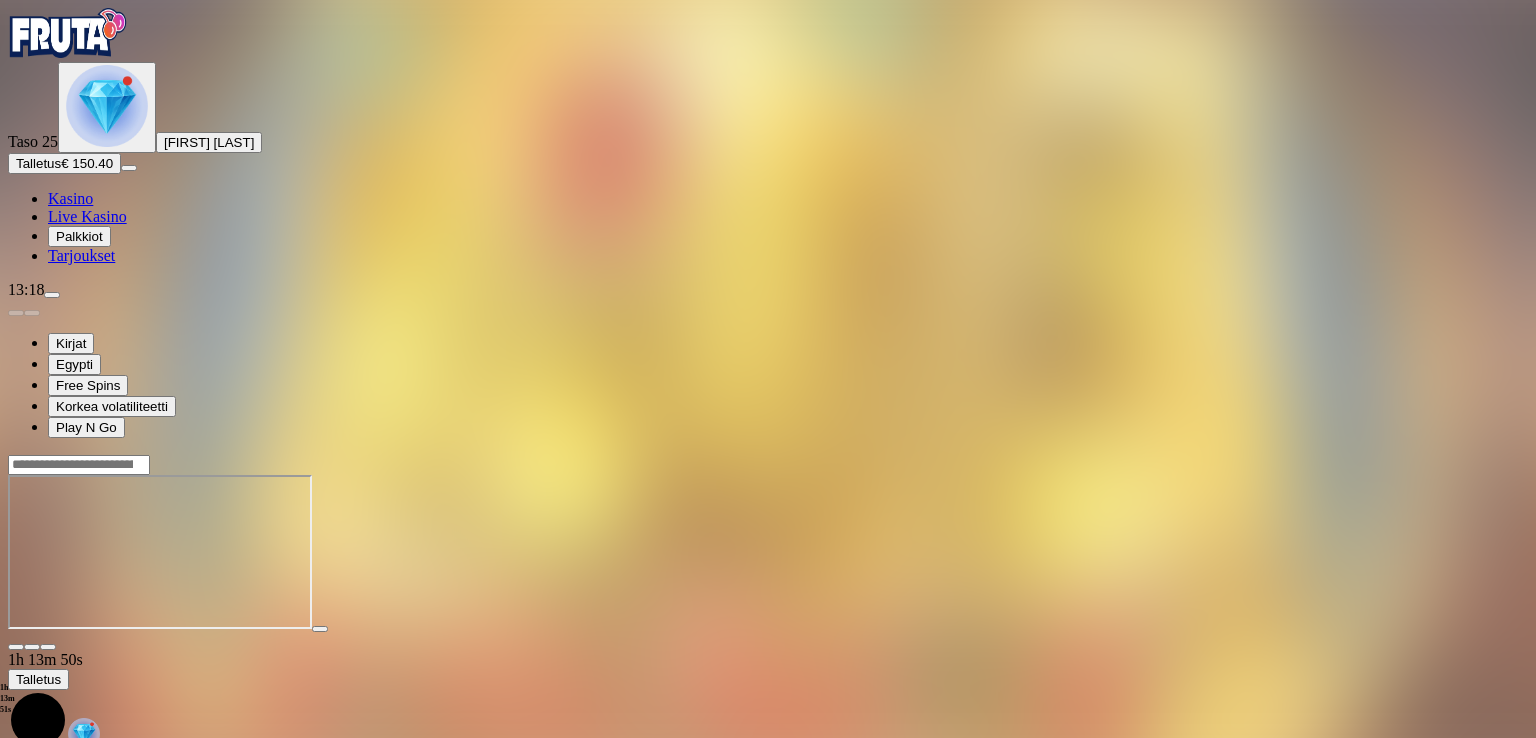 click at bounding box center (48, 647) 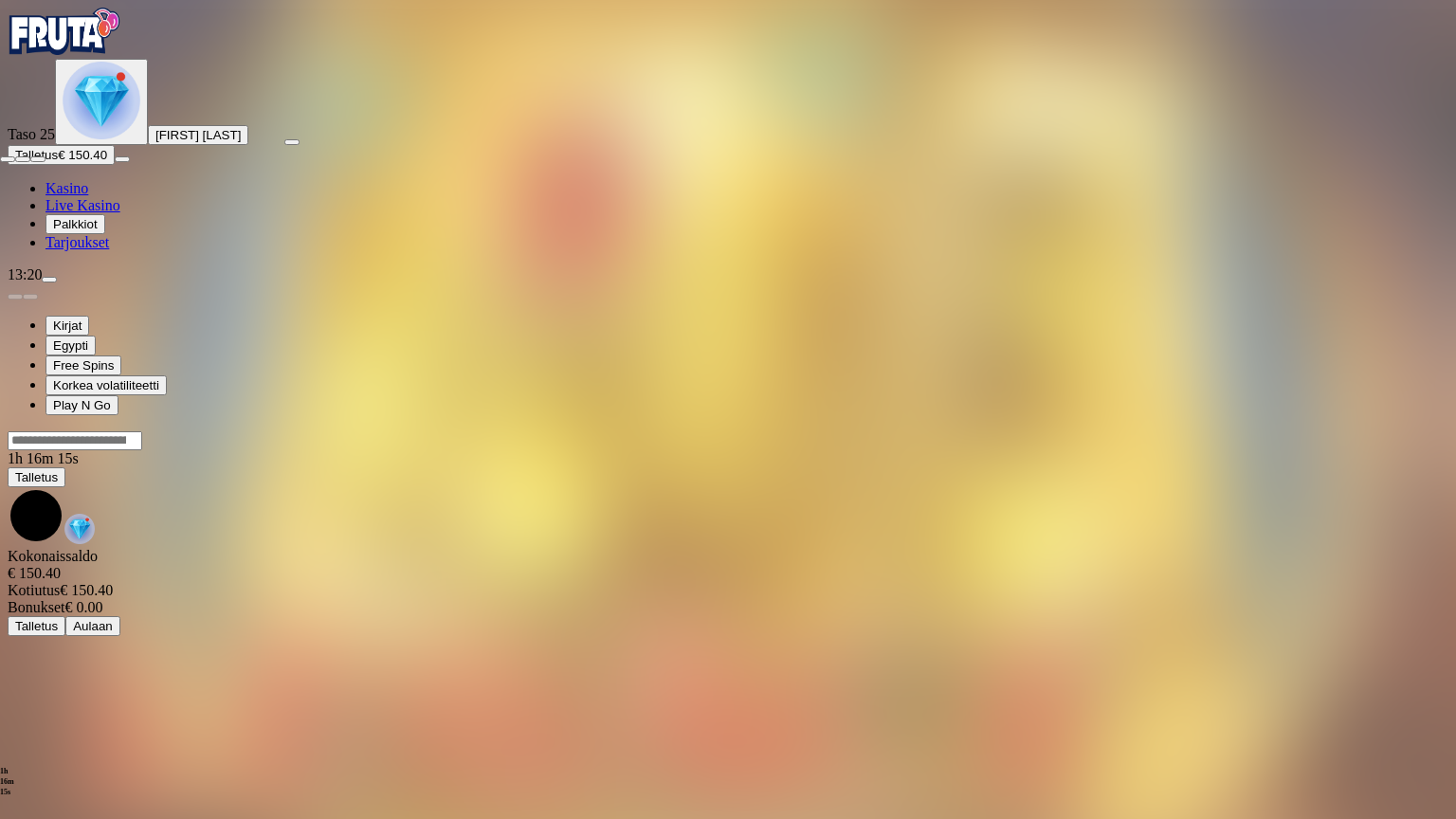 click at bounding box center (38, 159) 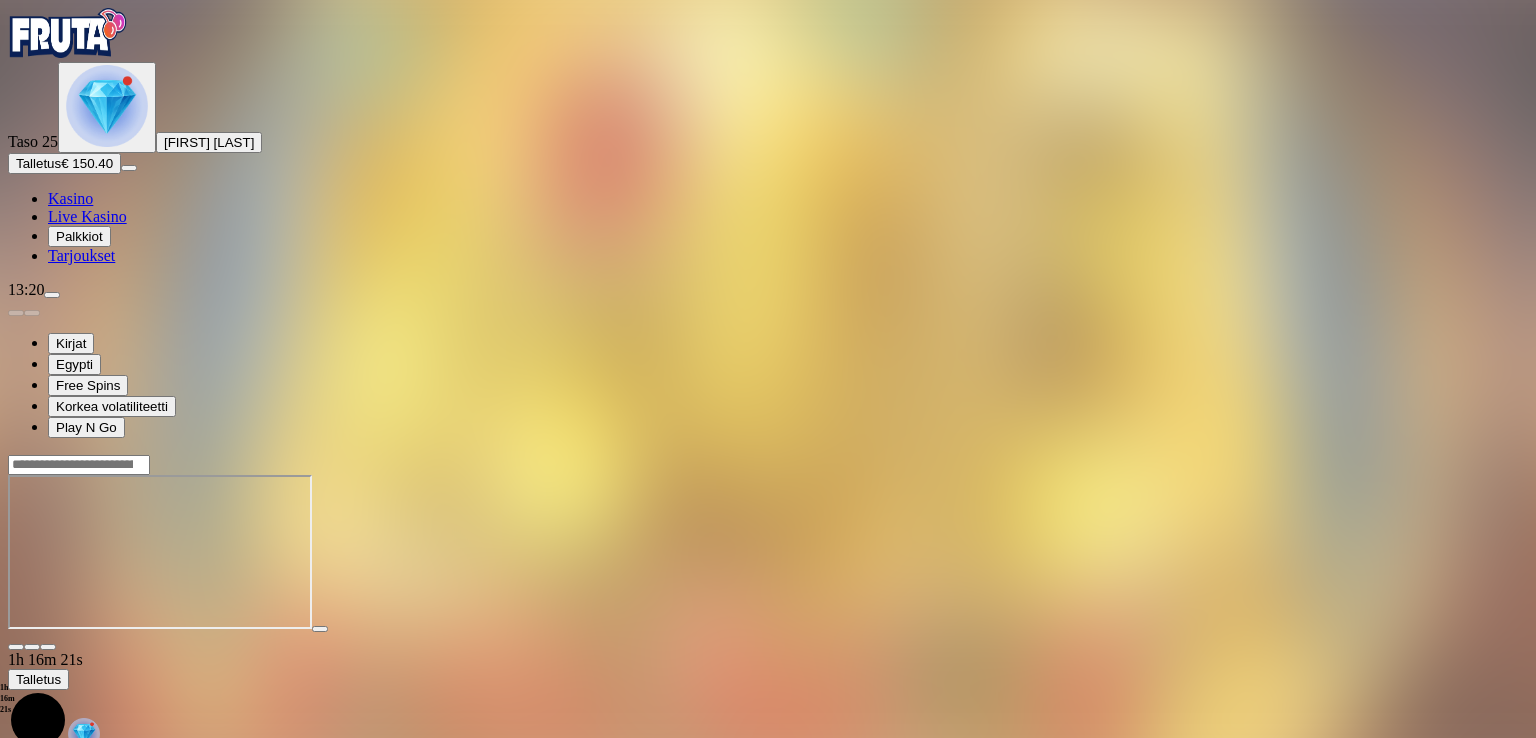 click at bounding box center [16, 647] 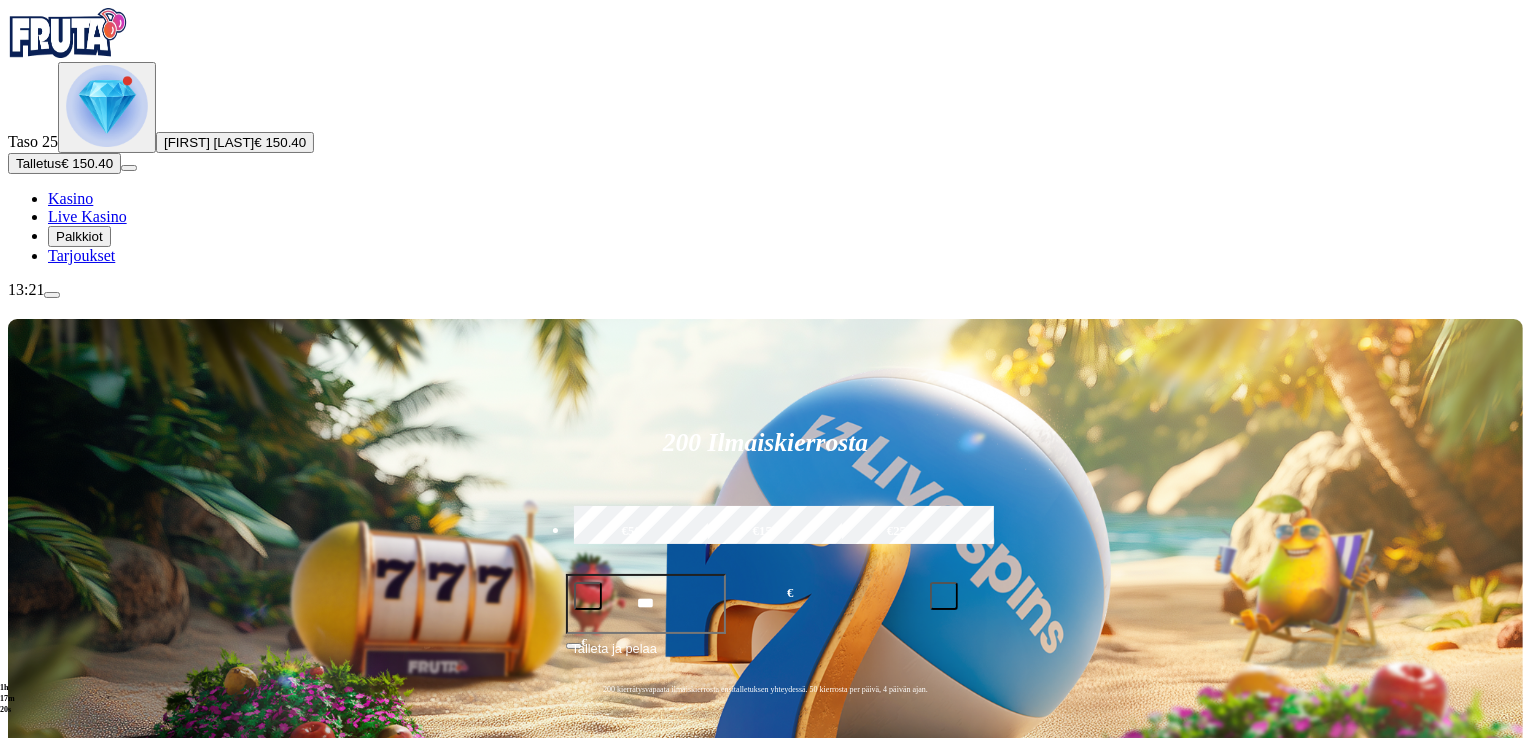 click at bounding box center (52, 295) 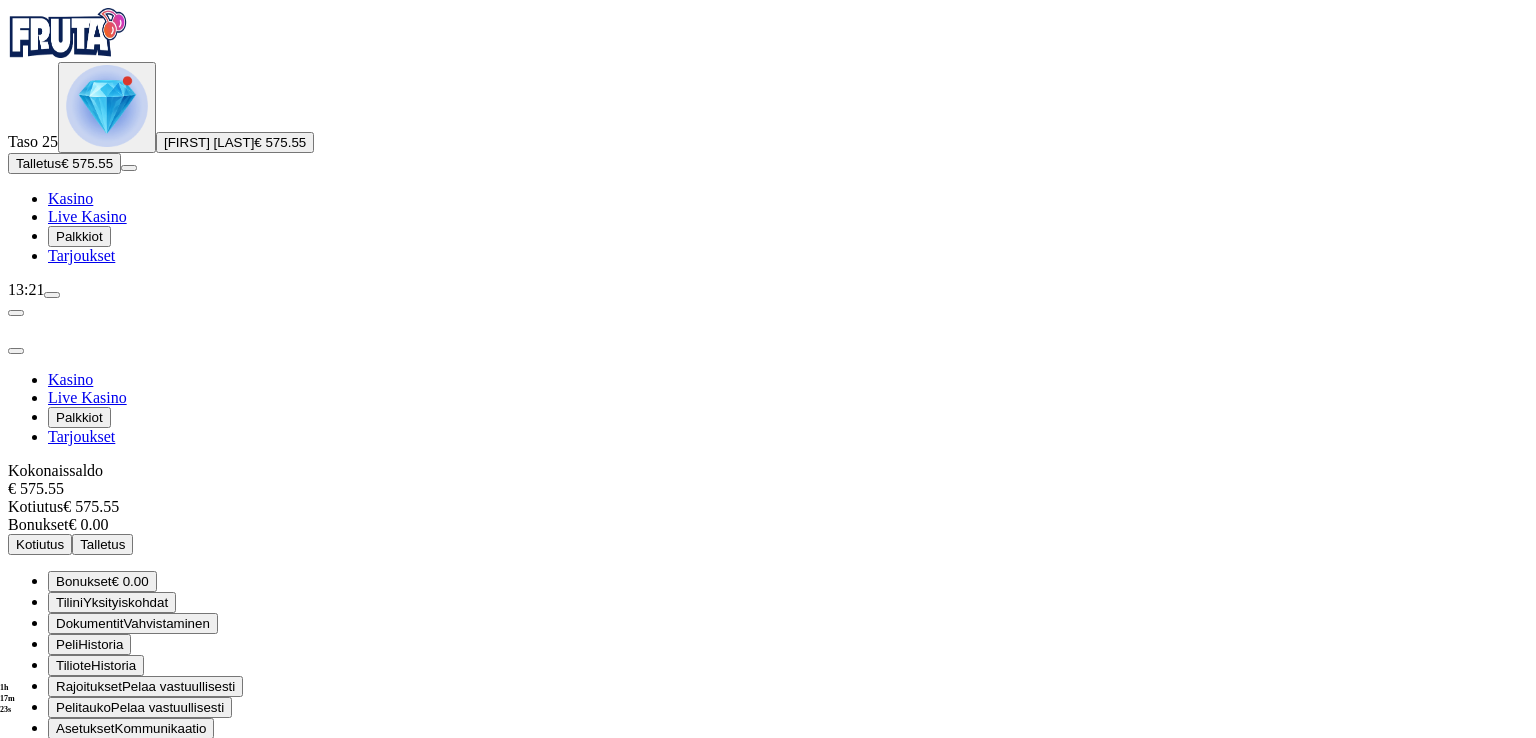 click on "Kotiutus" at bounding box center [40, 544] 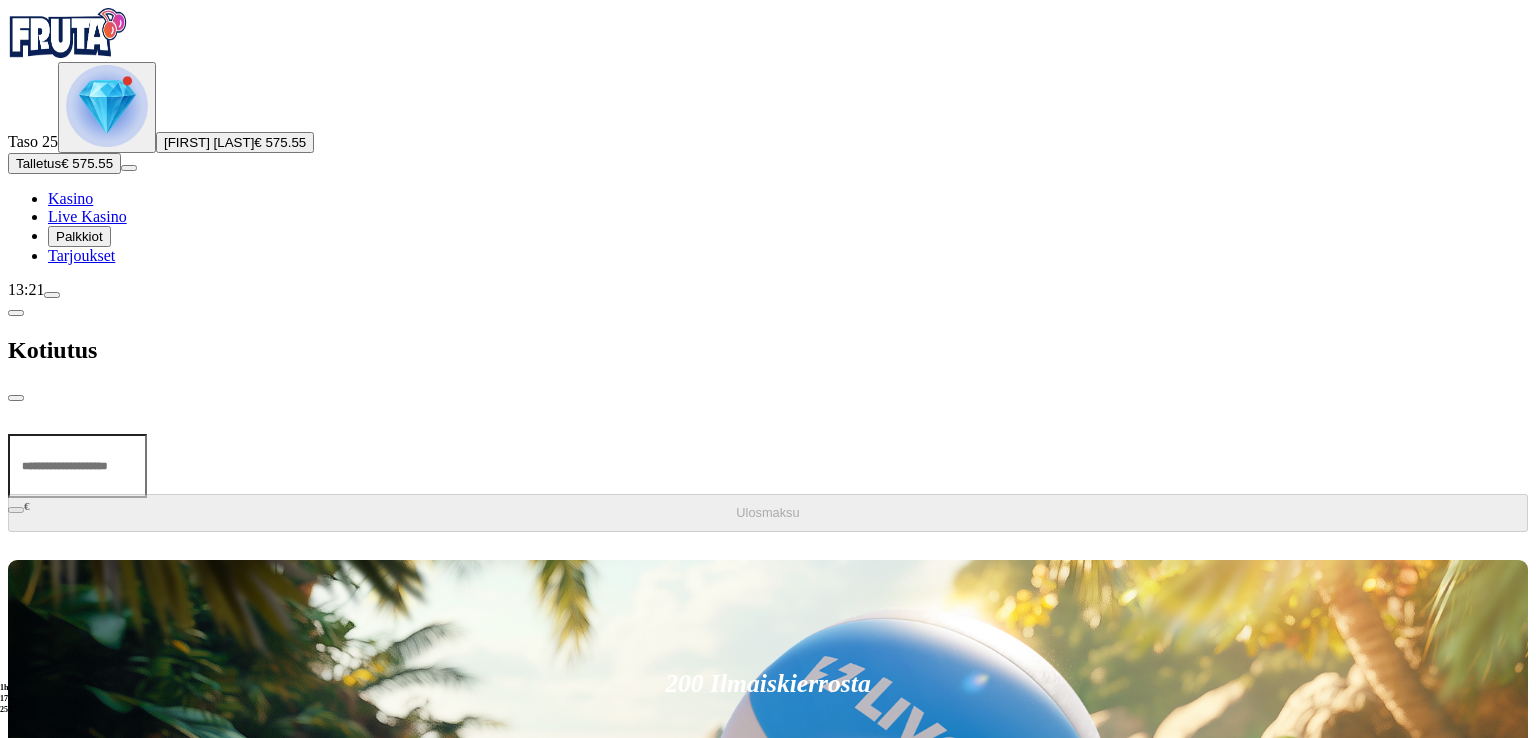 click at bounding box center (77, 466) 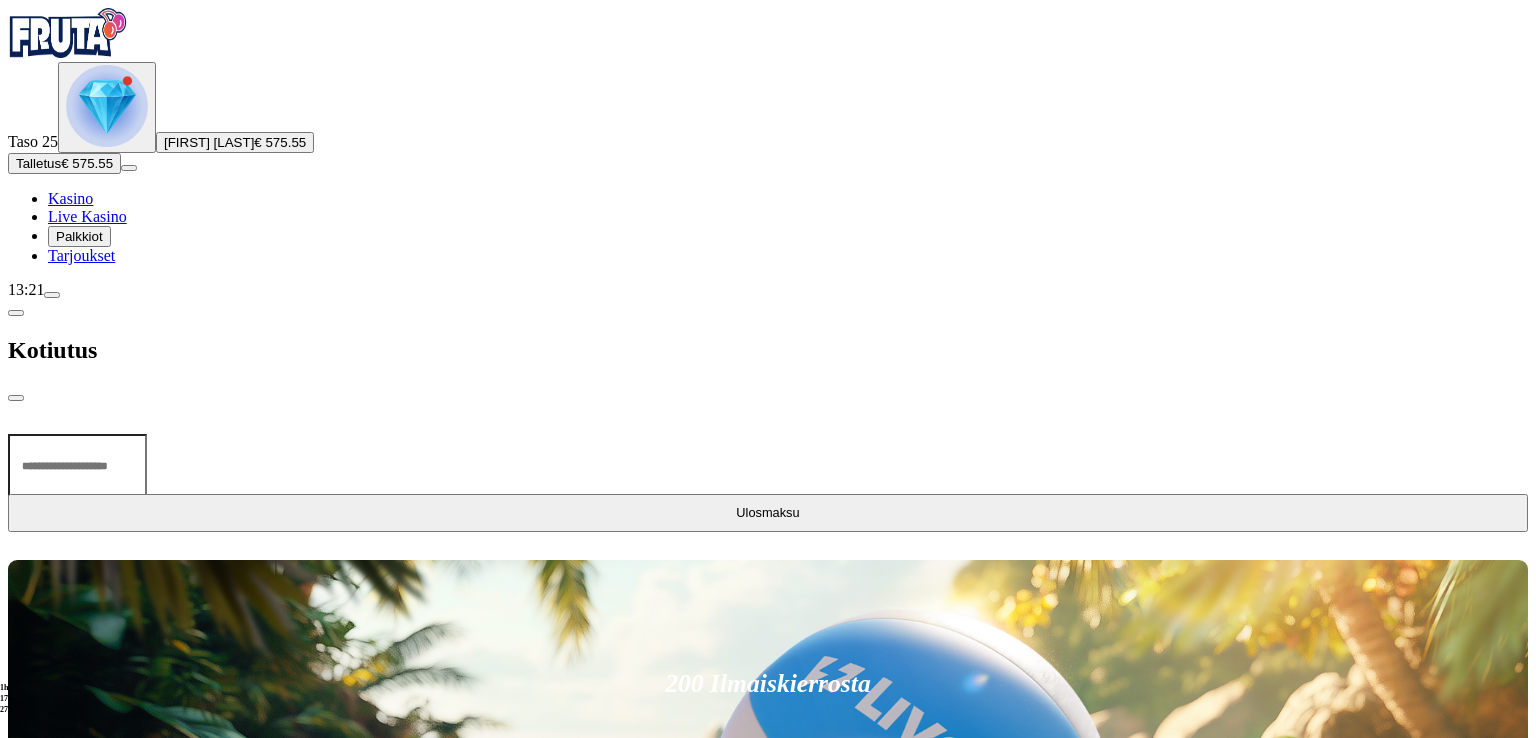 type on "***" 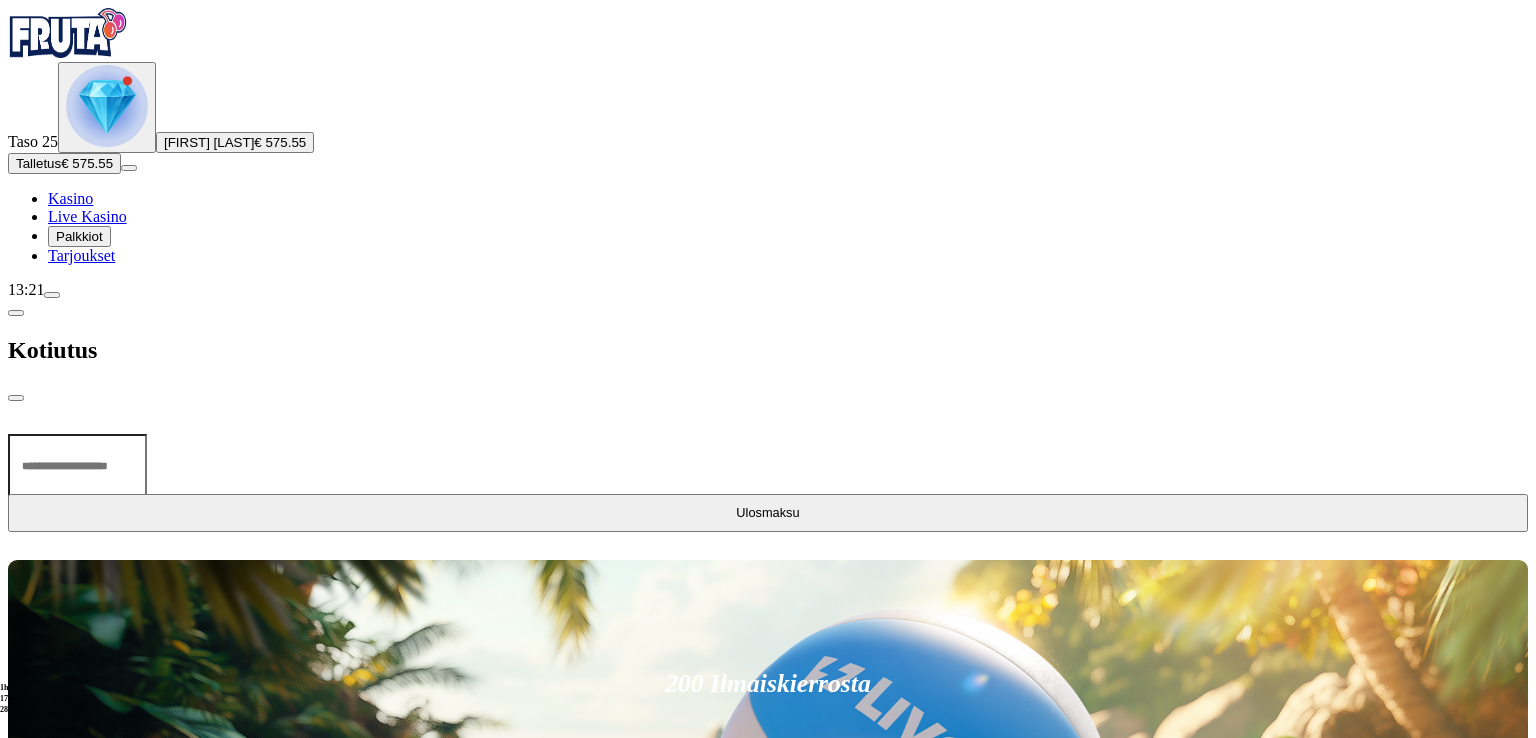 type 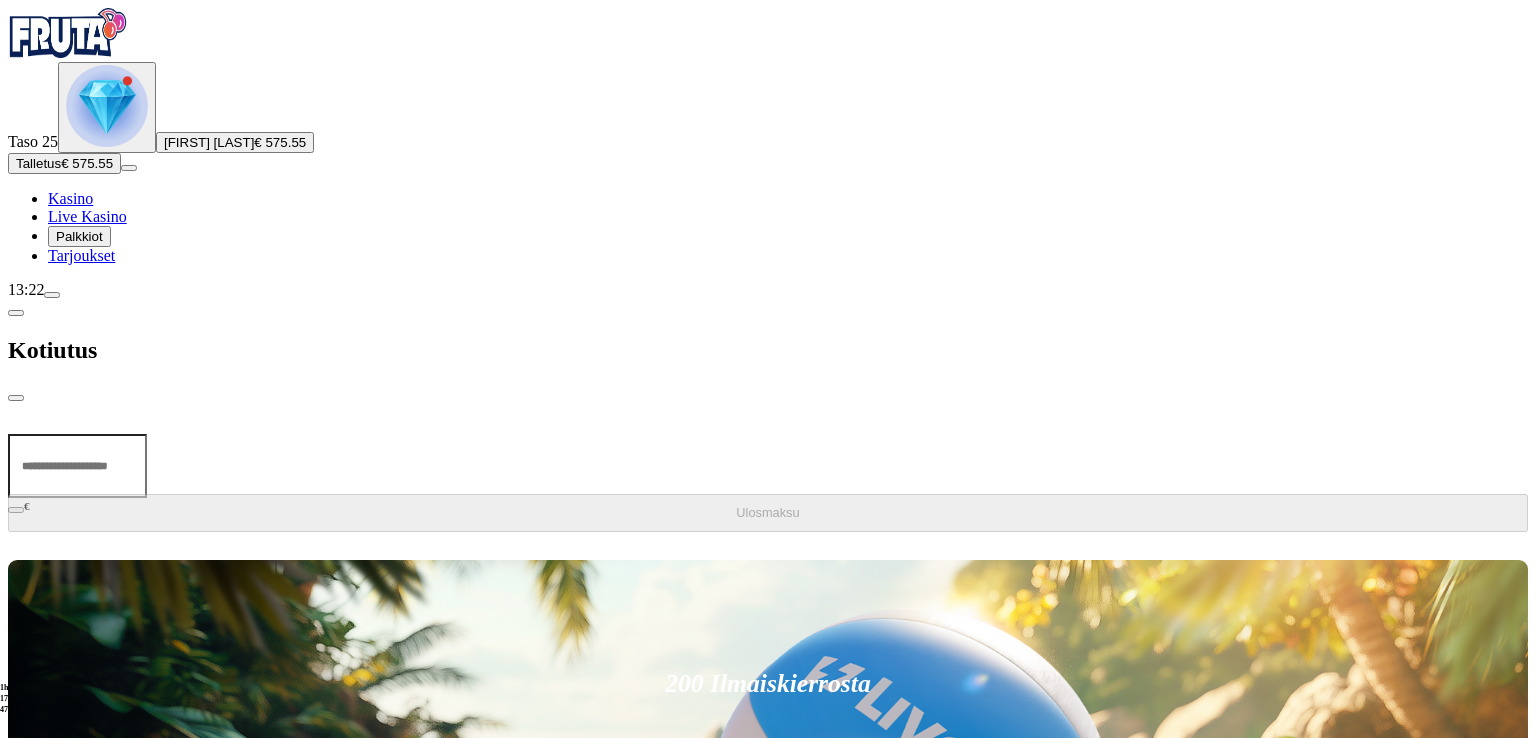 click at bounding box center (107, 107) 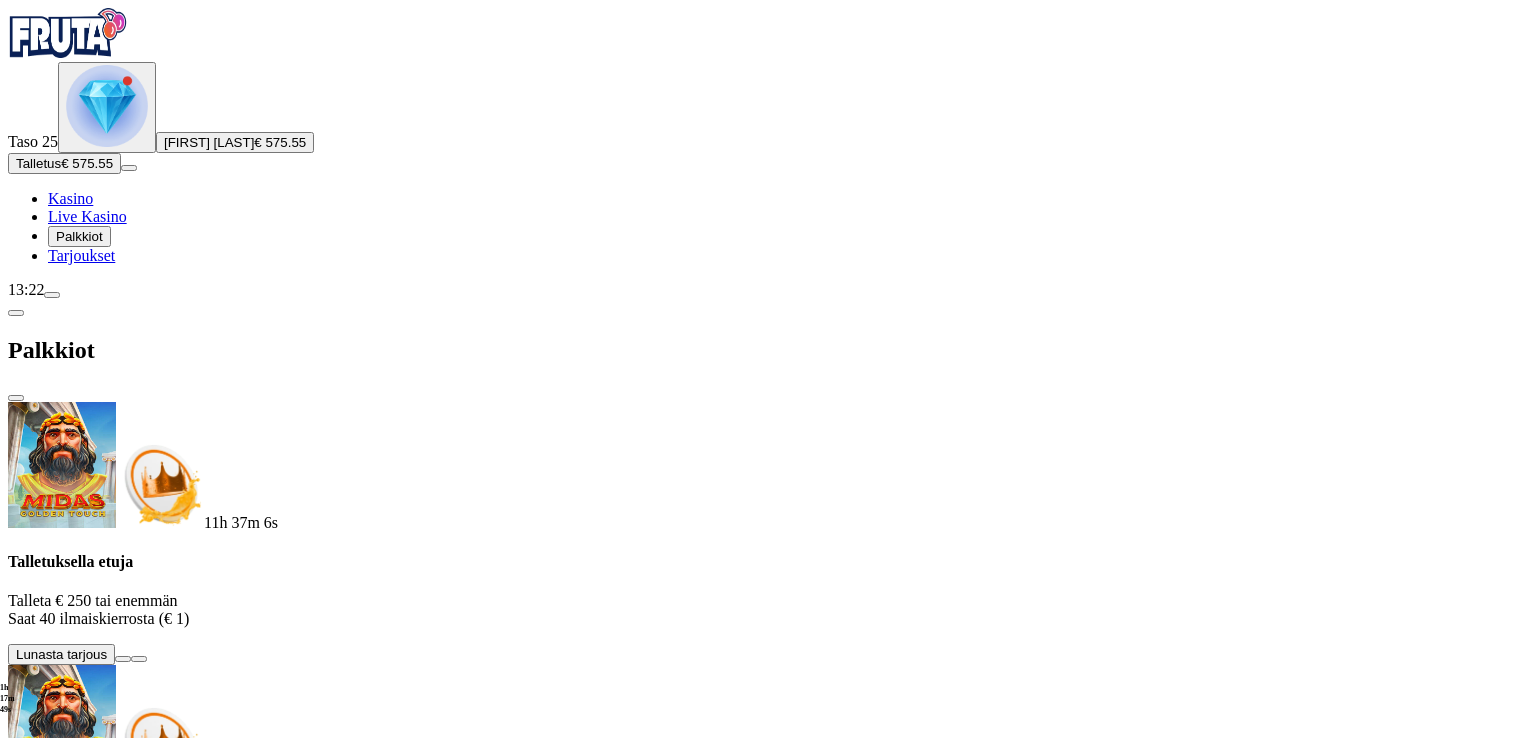 scroll, scrollTop: 470, scrollLeft: 0, axis: vertical 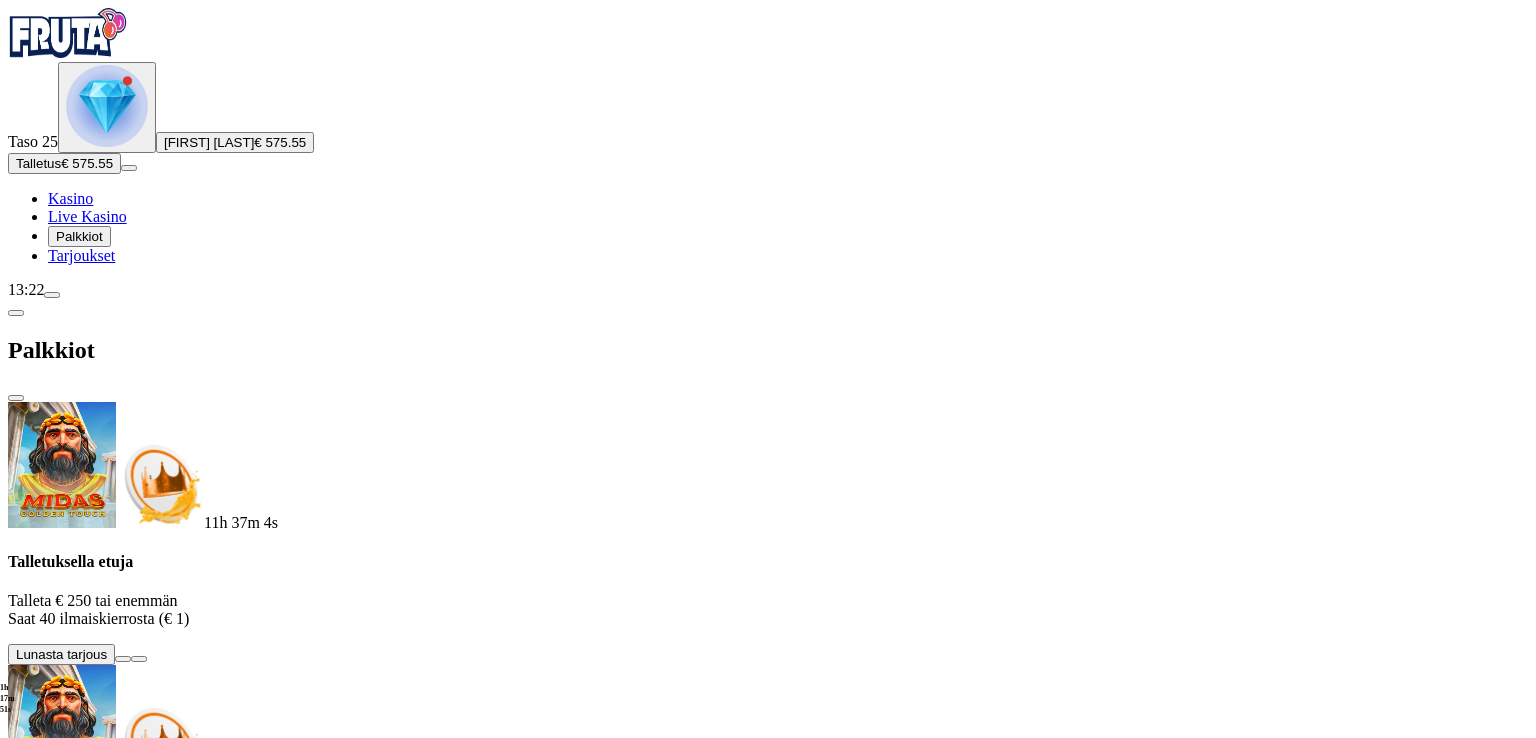 click on "€ 575.55" at bounding box center (280, 142) 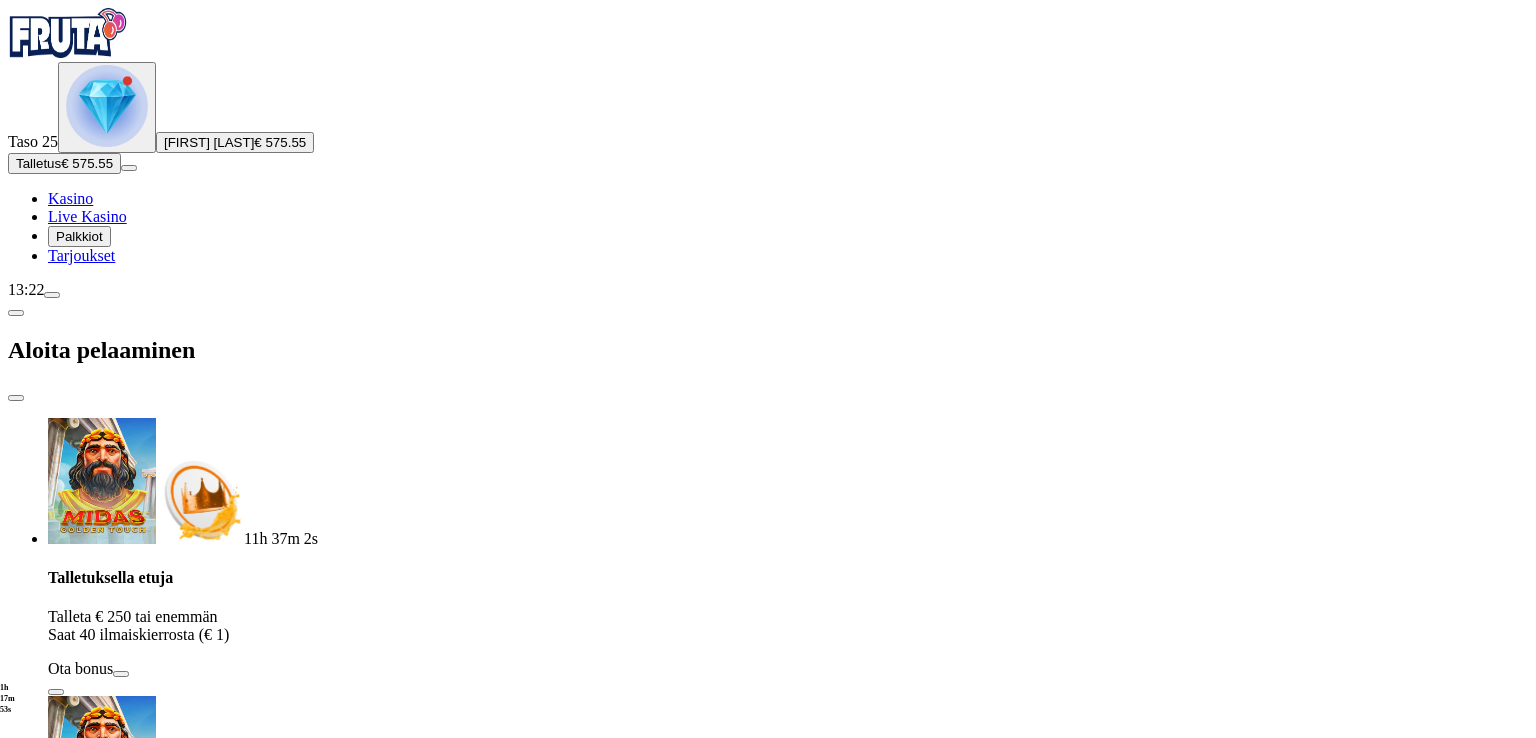 click at bounding box center (52, 295) 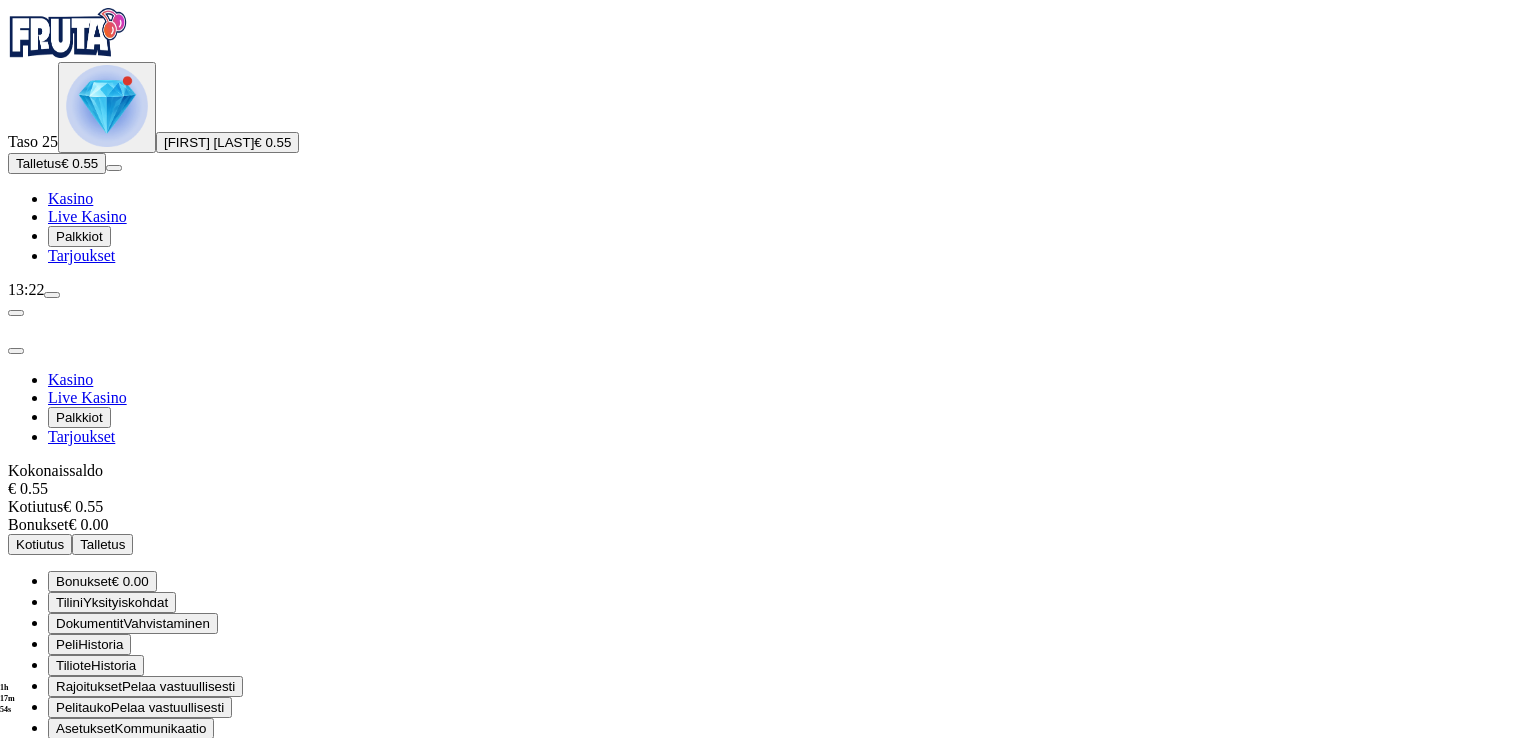 click at bounding box center [52, 295] 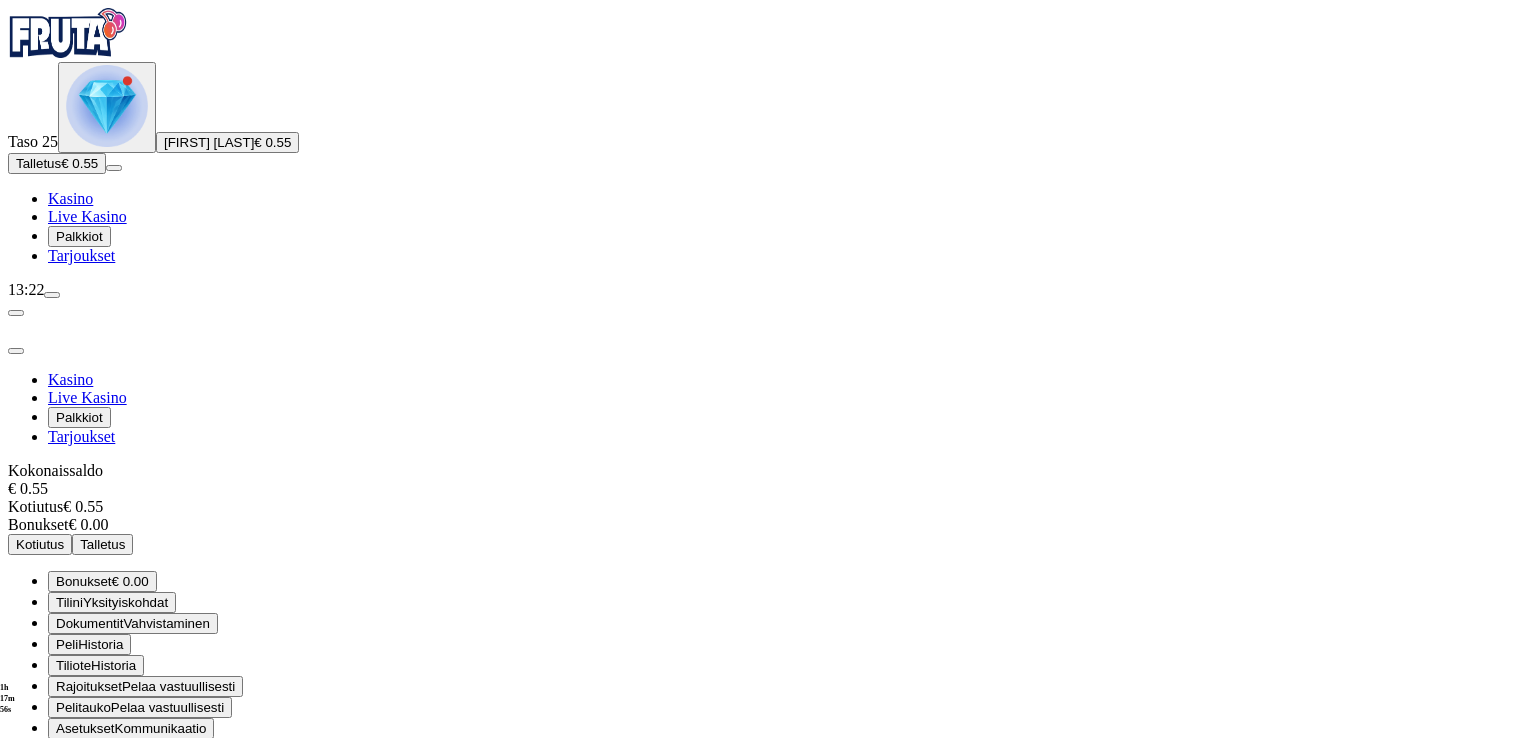 click at bounding box center (16, 351) 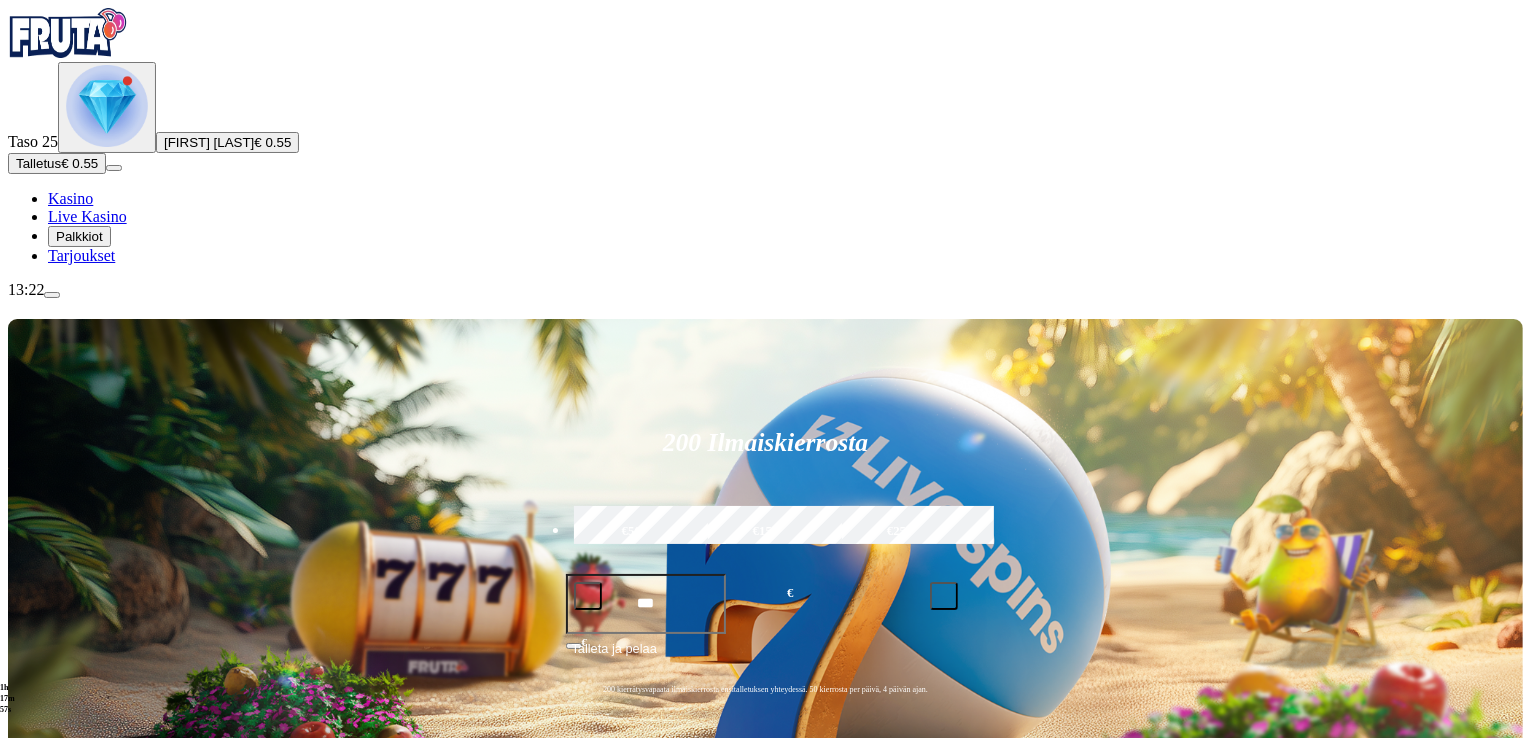 click at bounding box center [107, 106] 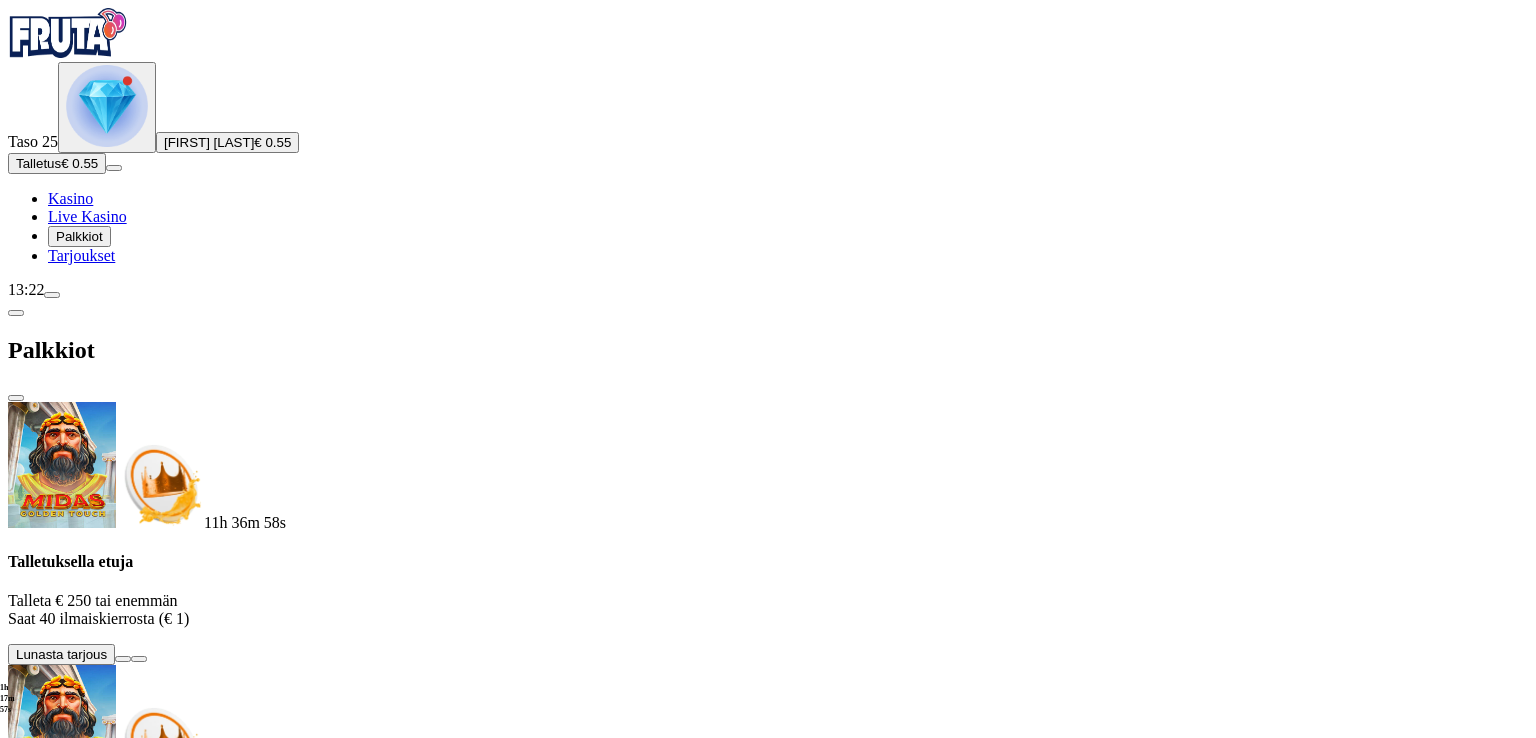 scroll, scrollTop: 470, scrollLeft: 0, axis: vertical 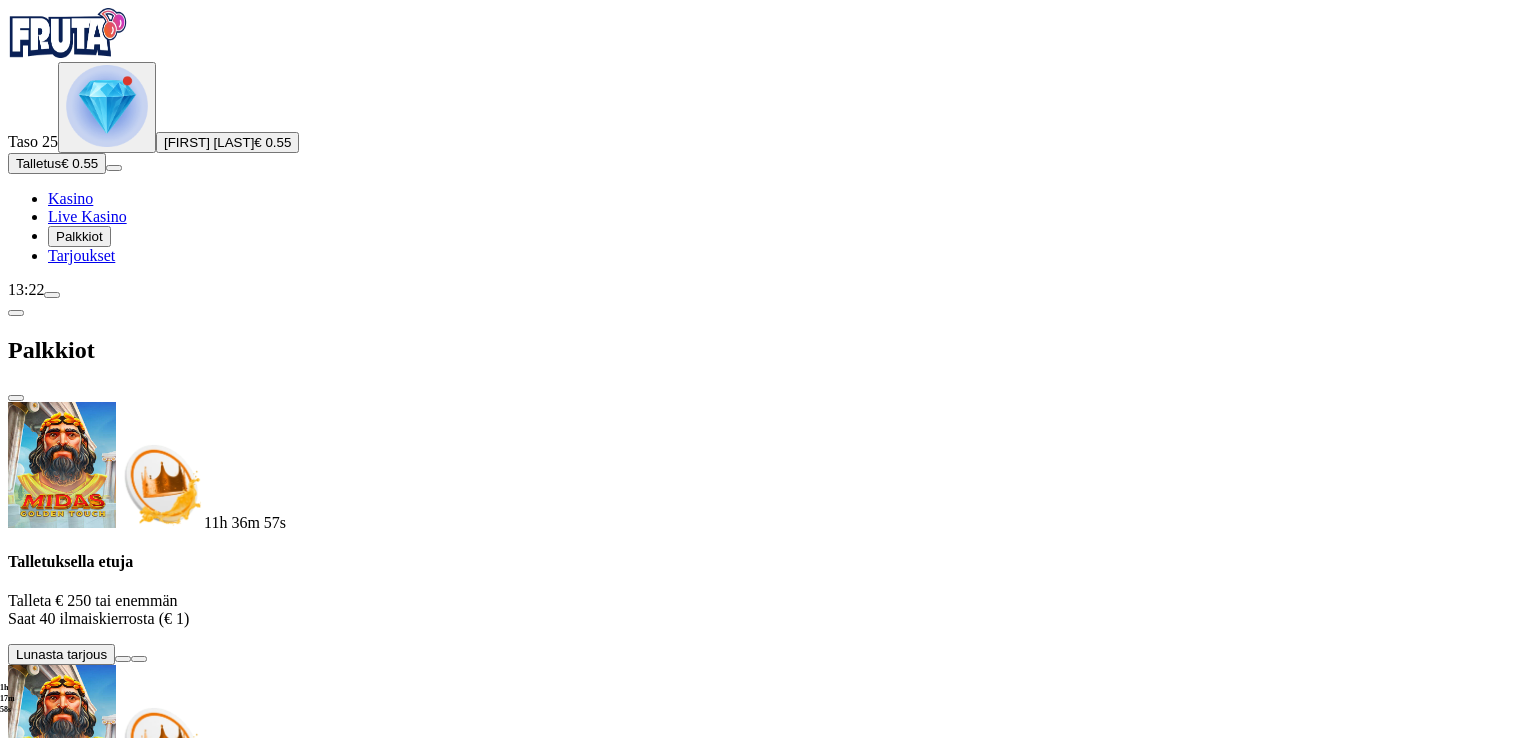 click at bounding box center (112, 1865) 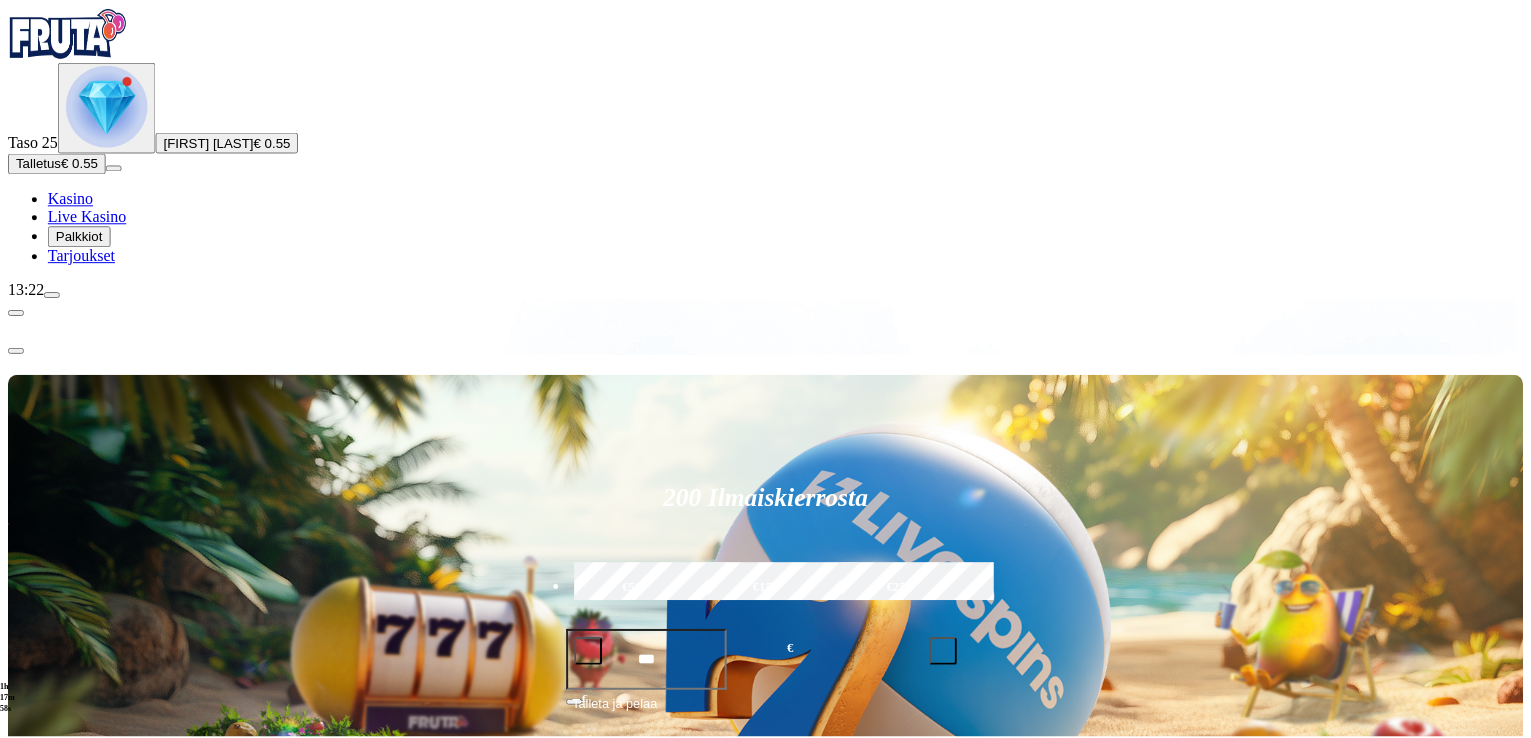 scroll, scrollTop: 0, scrollLeft: 0, axis: both 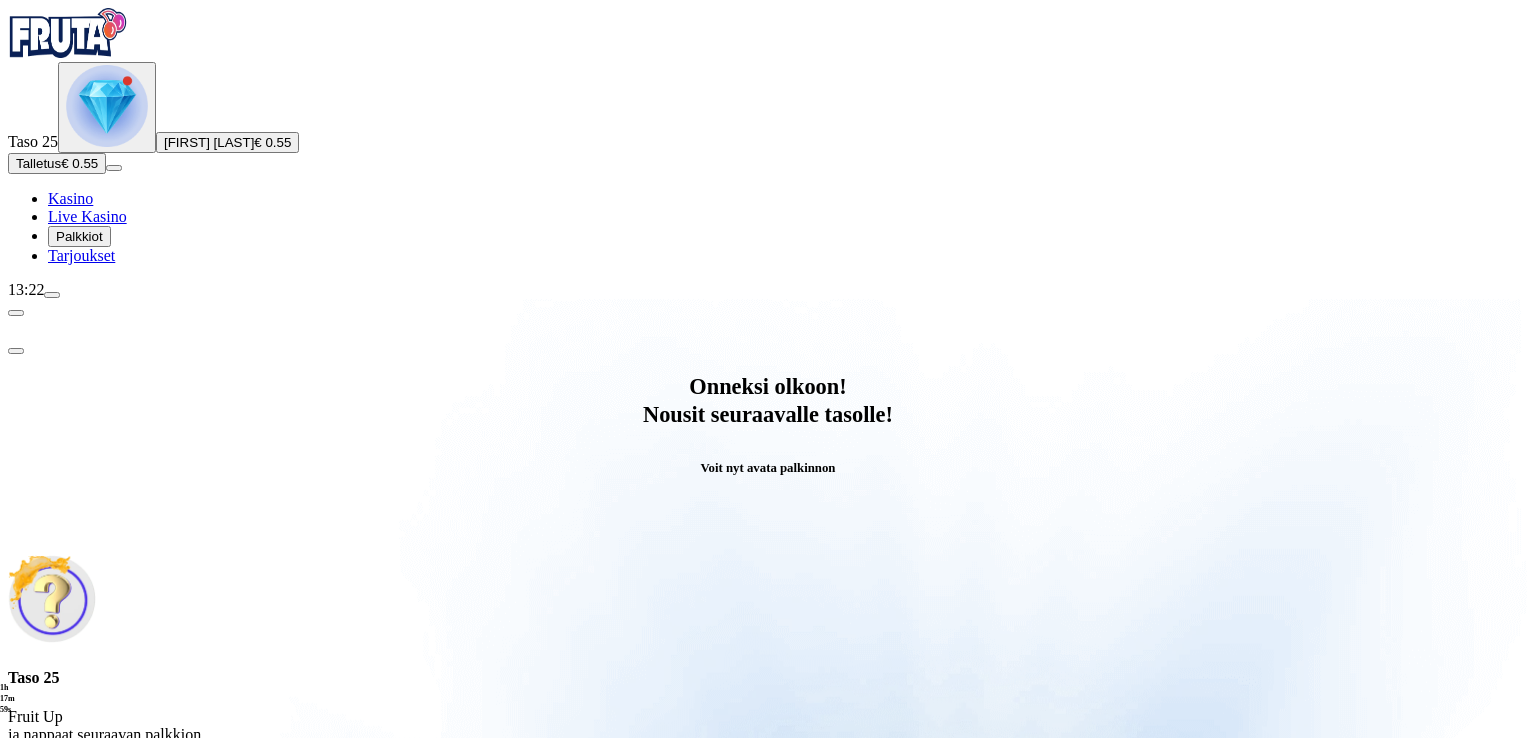 click on "Avaa palkinto" at bounding box center [768, 795] 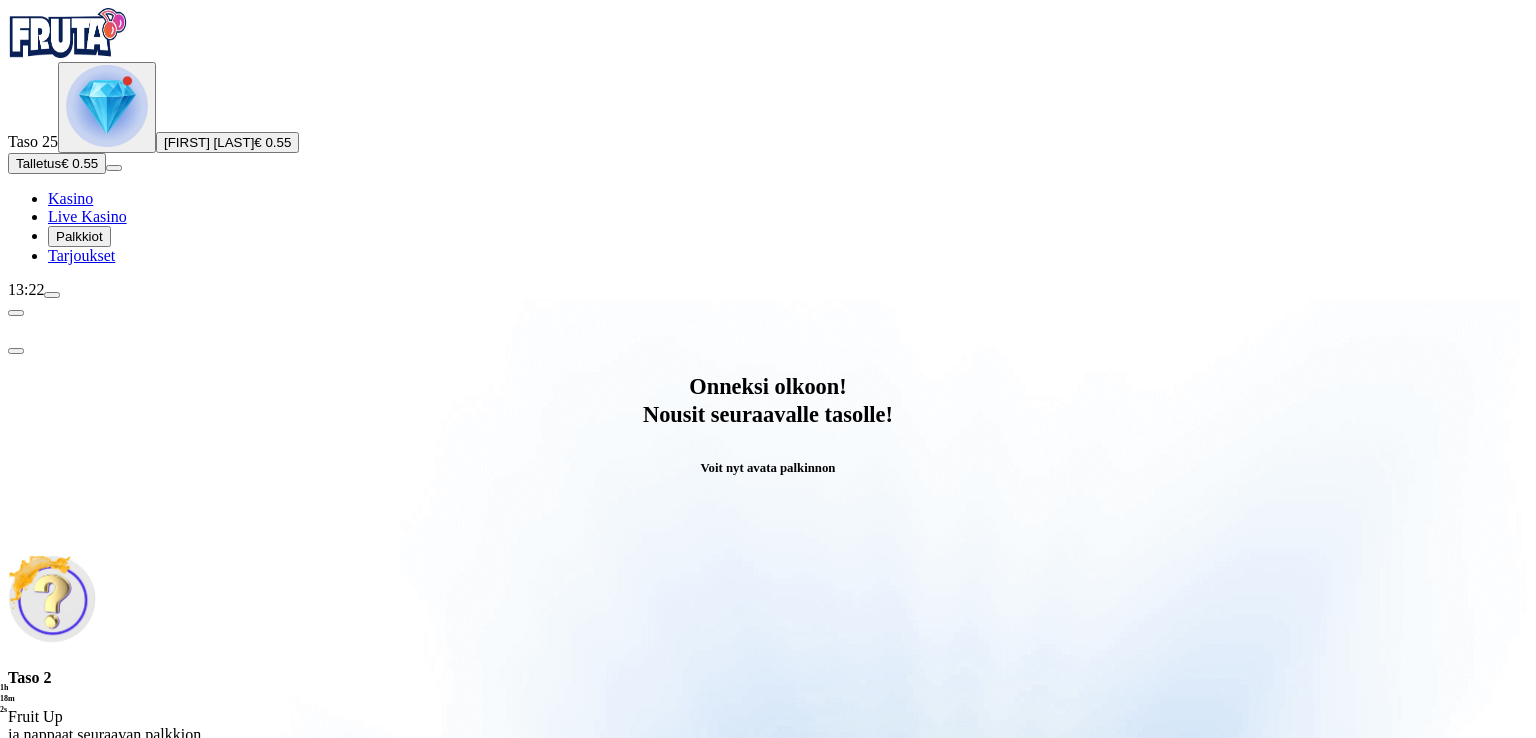 click at bounding box center [88, 999] 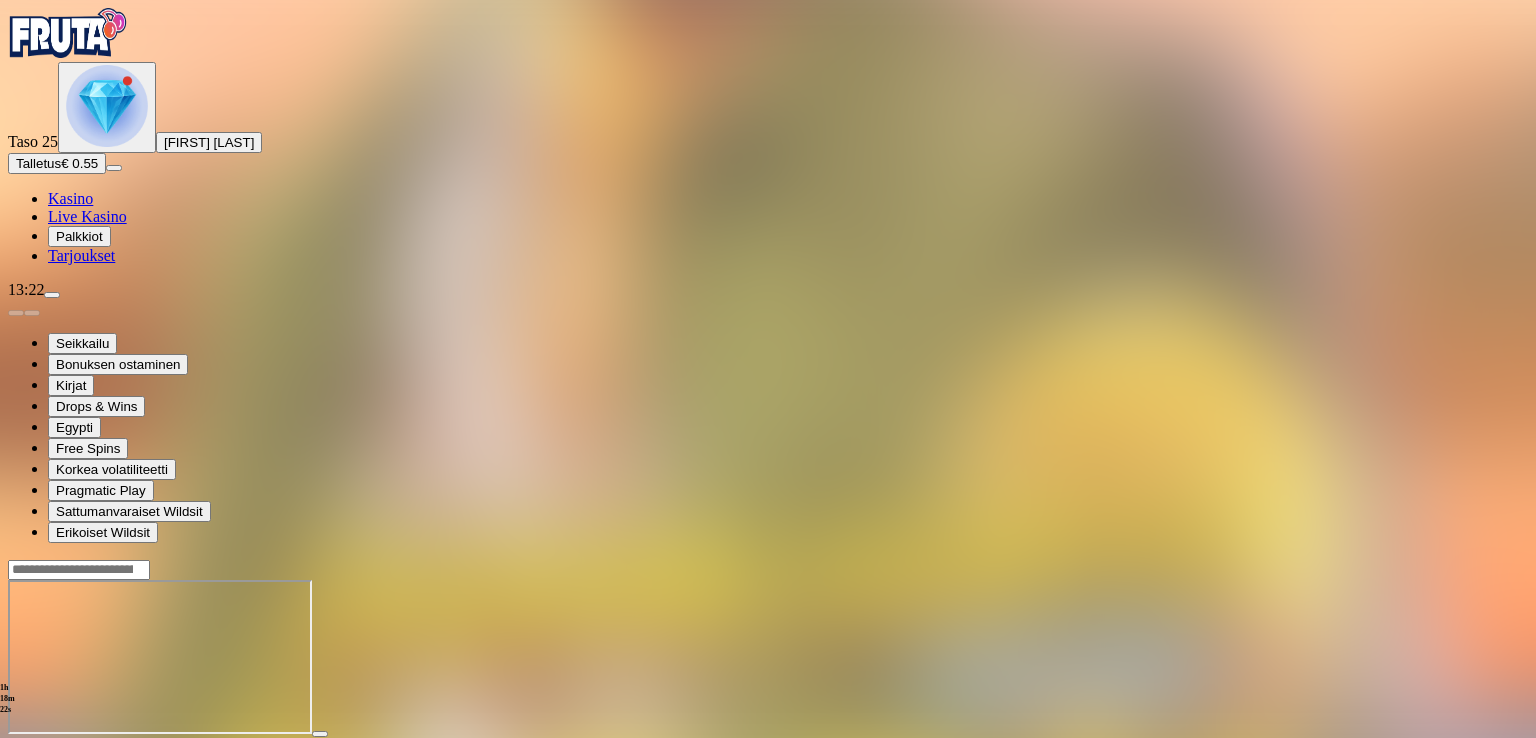 click at bounding box center (107, 106) 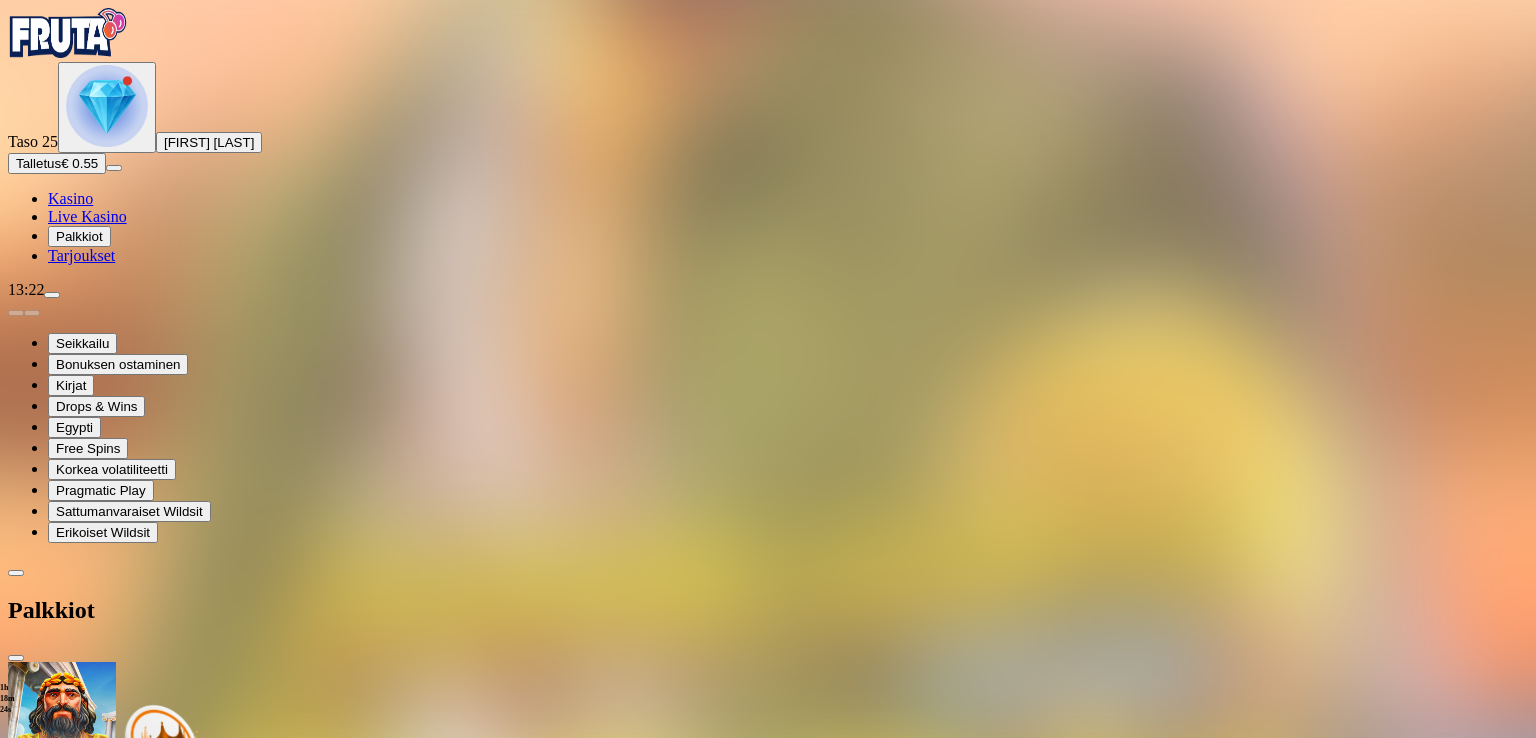 click on "13:22" at bounding box center (768, 290) 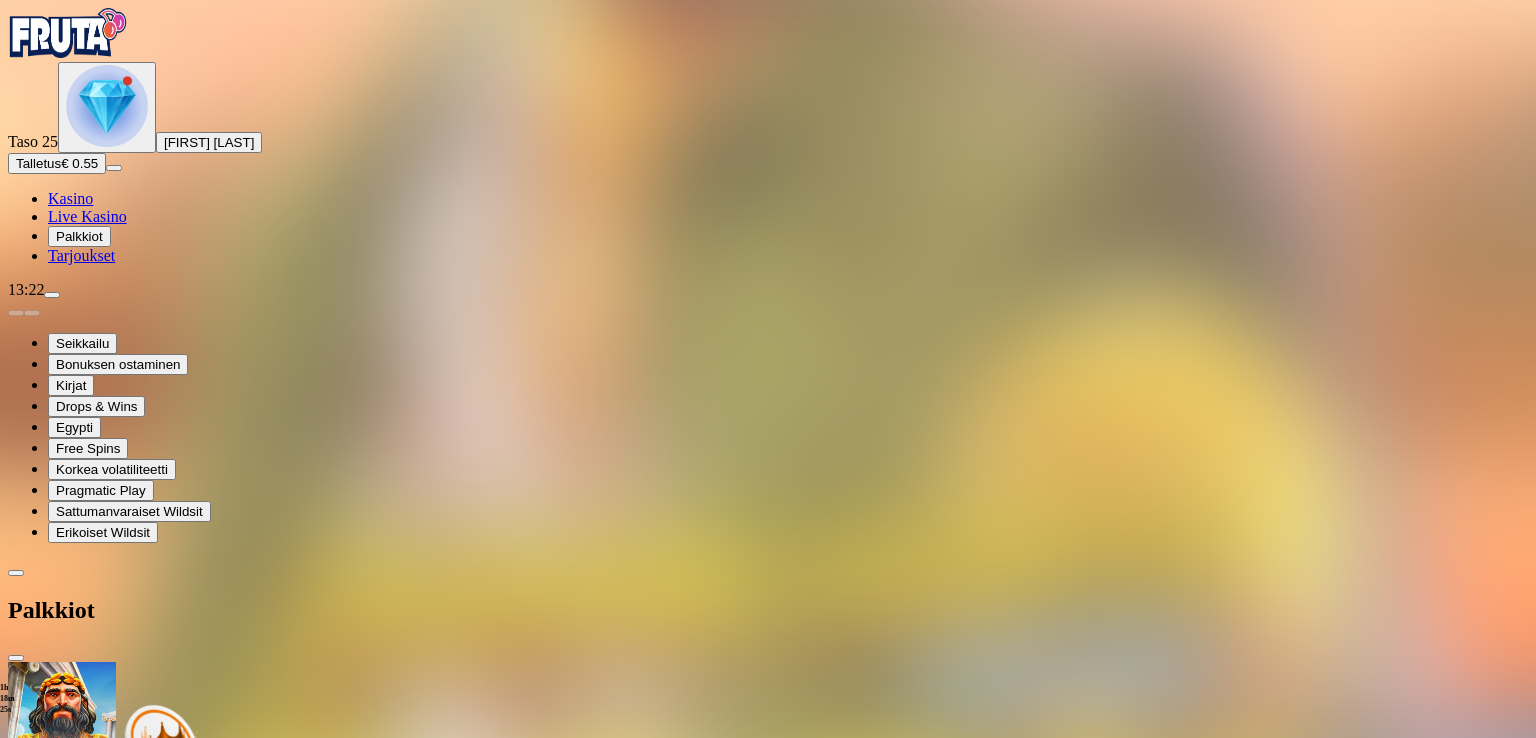 click at bounding box center (52, 295) 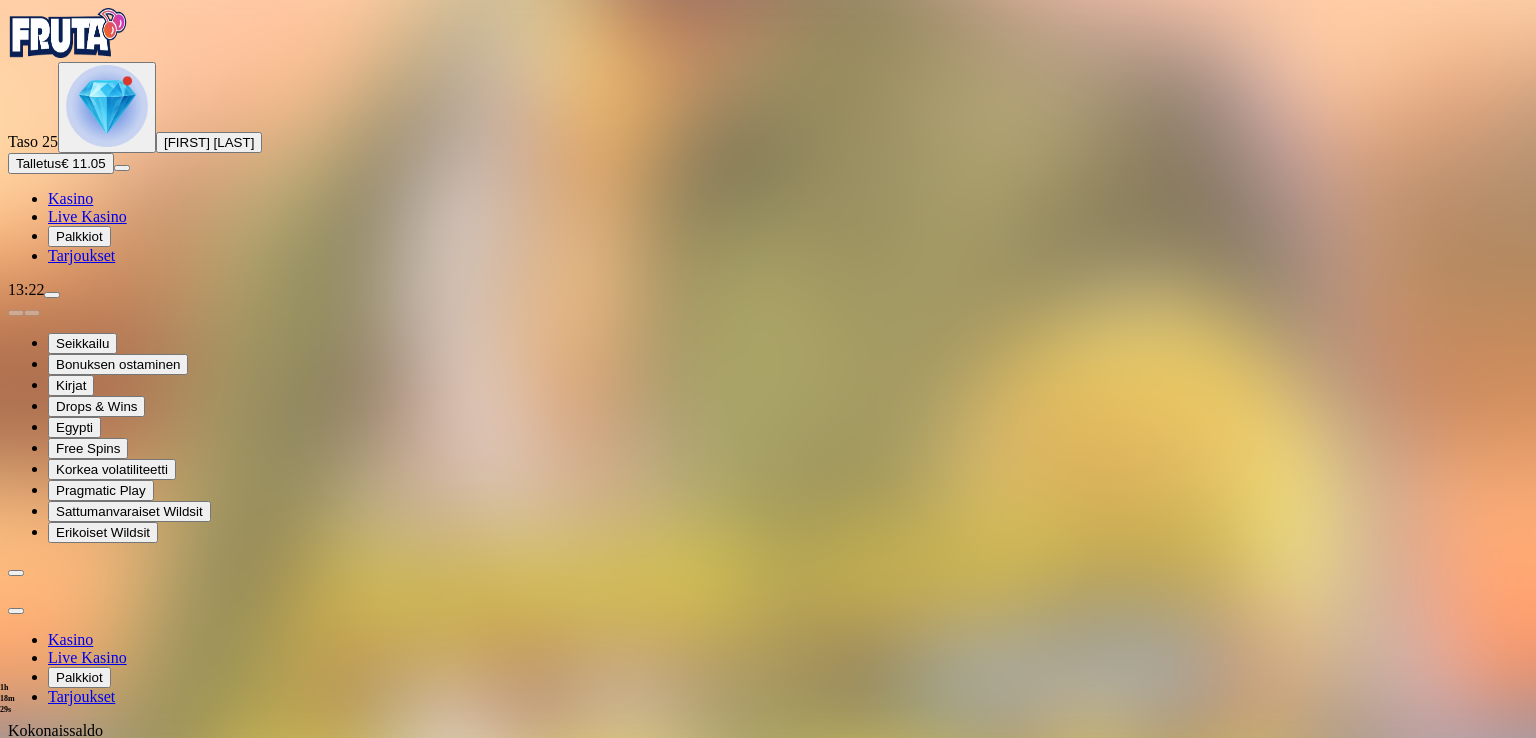 click on "Kasino" at bounding box center (70, 198) 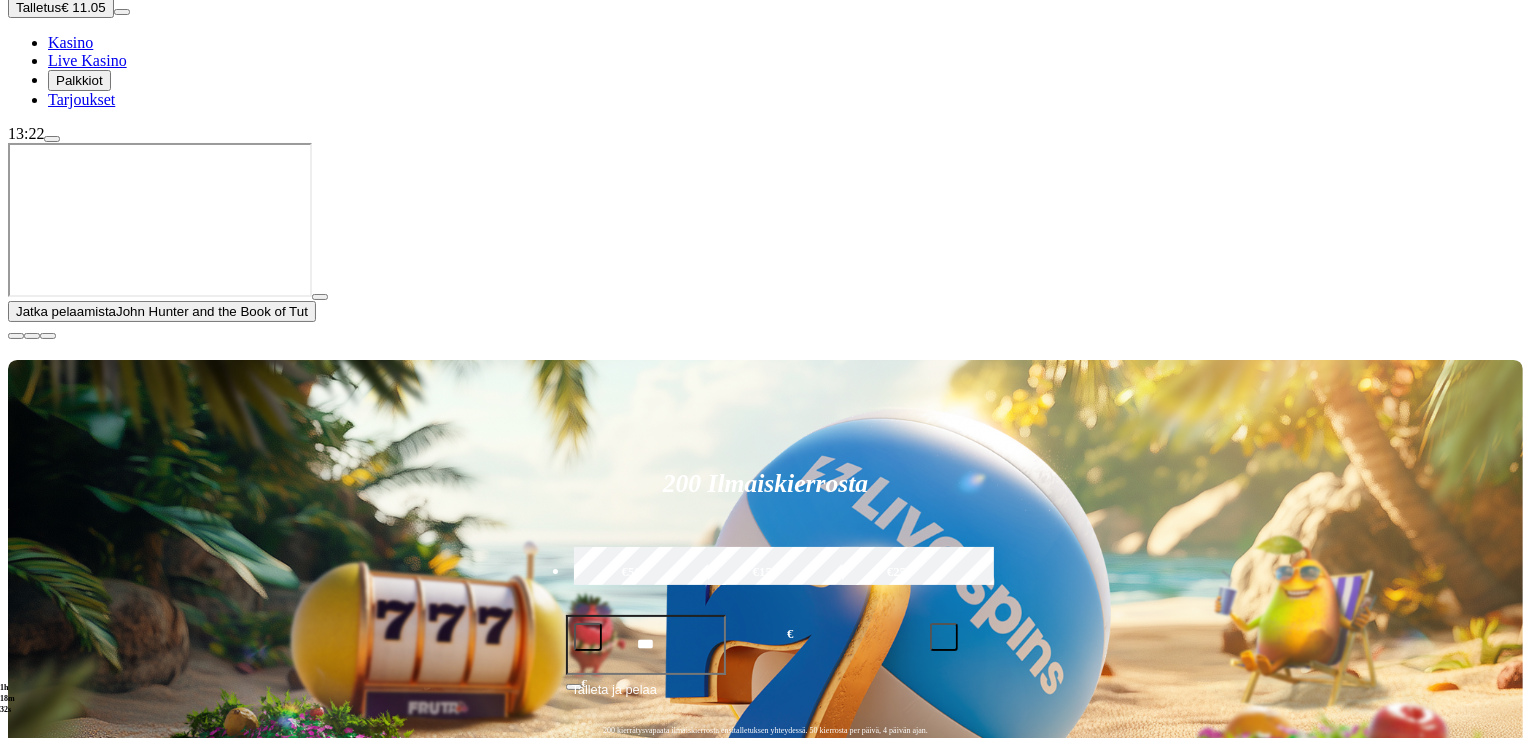 scroll, scrollTop: 158, scrollLeft: 0, axis: vertical 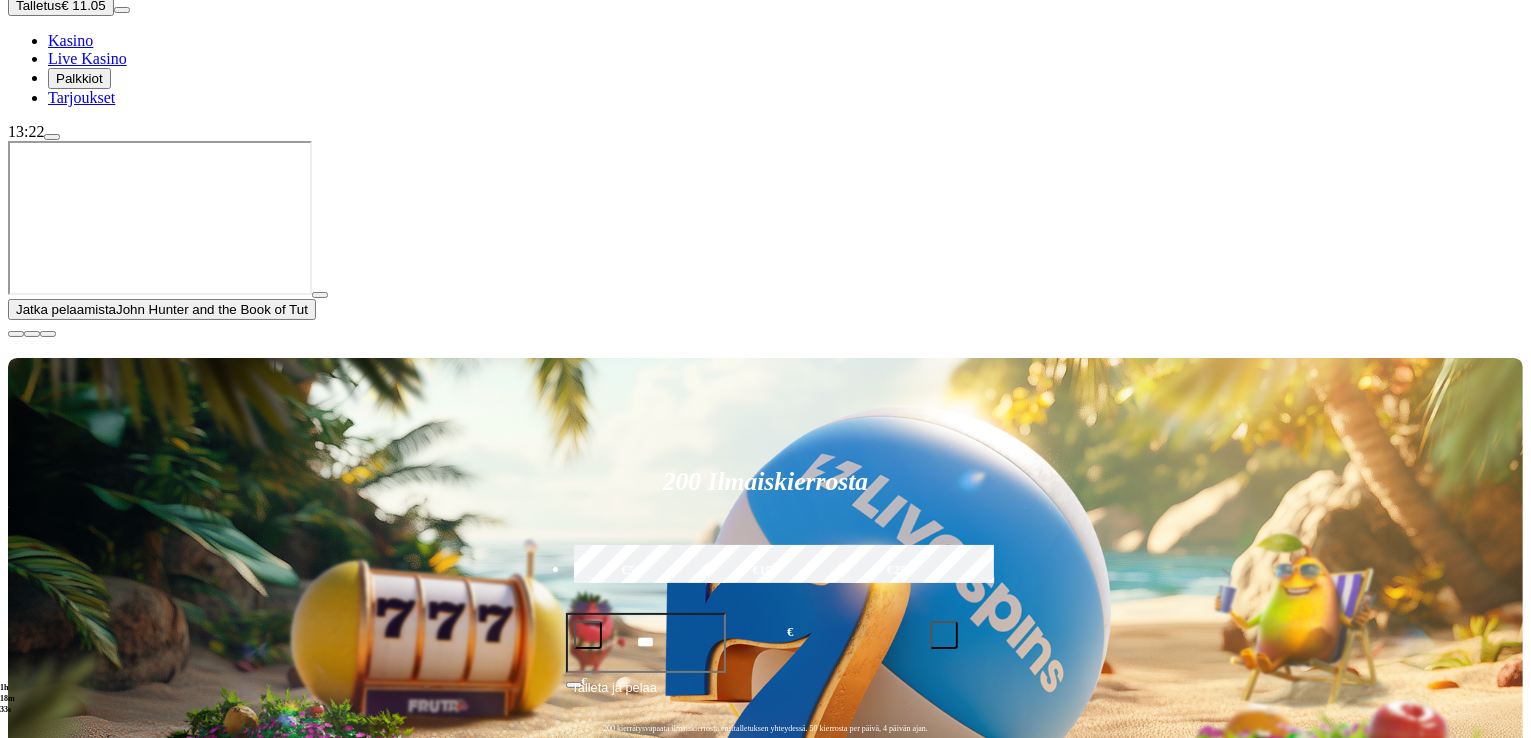 click on "Pelaa nyt" at bounding box center [77, 1266] 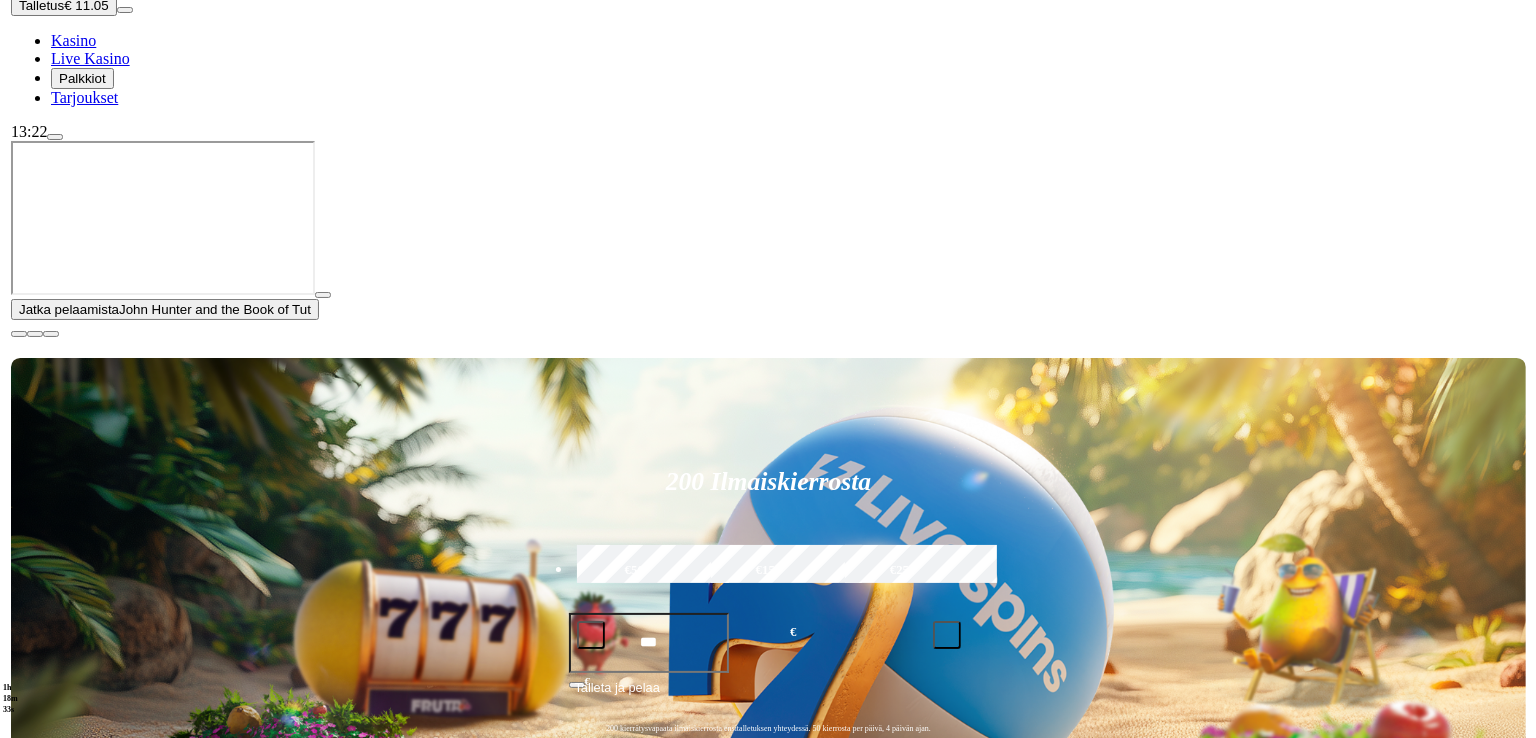 scroll, scrollTop: 0, scrollLeft: 0, axis: both 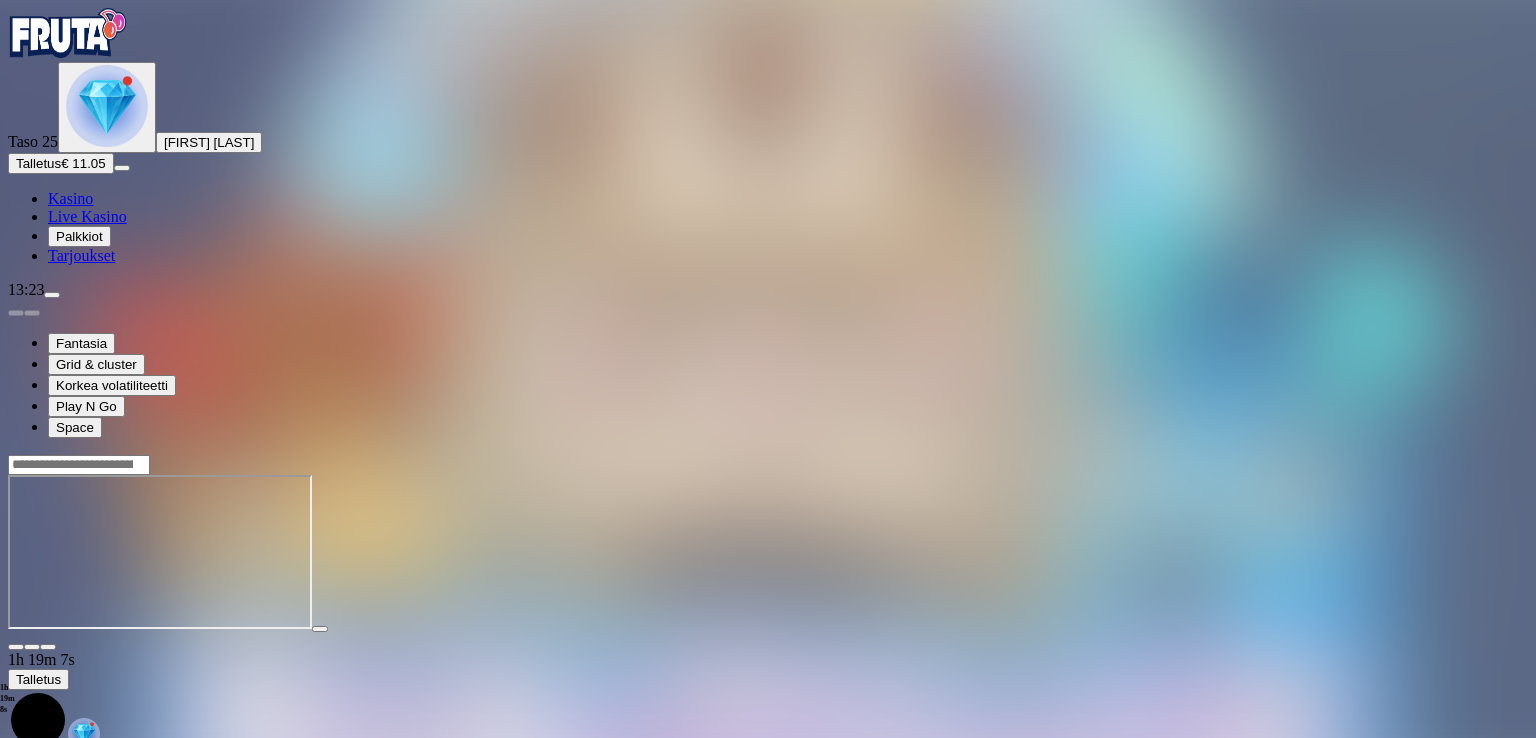click at bounding box center [52, 295] 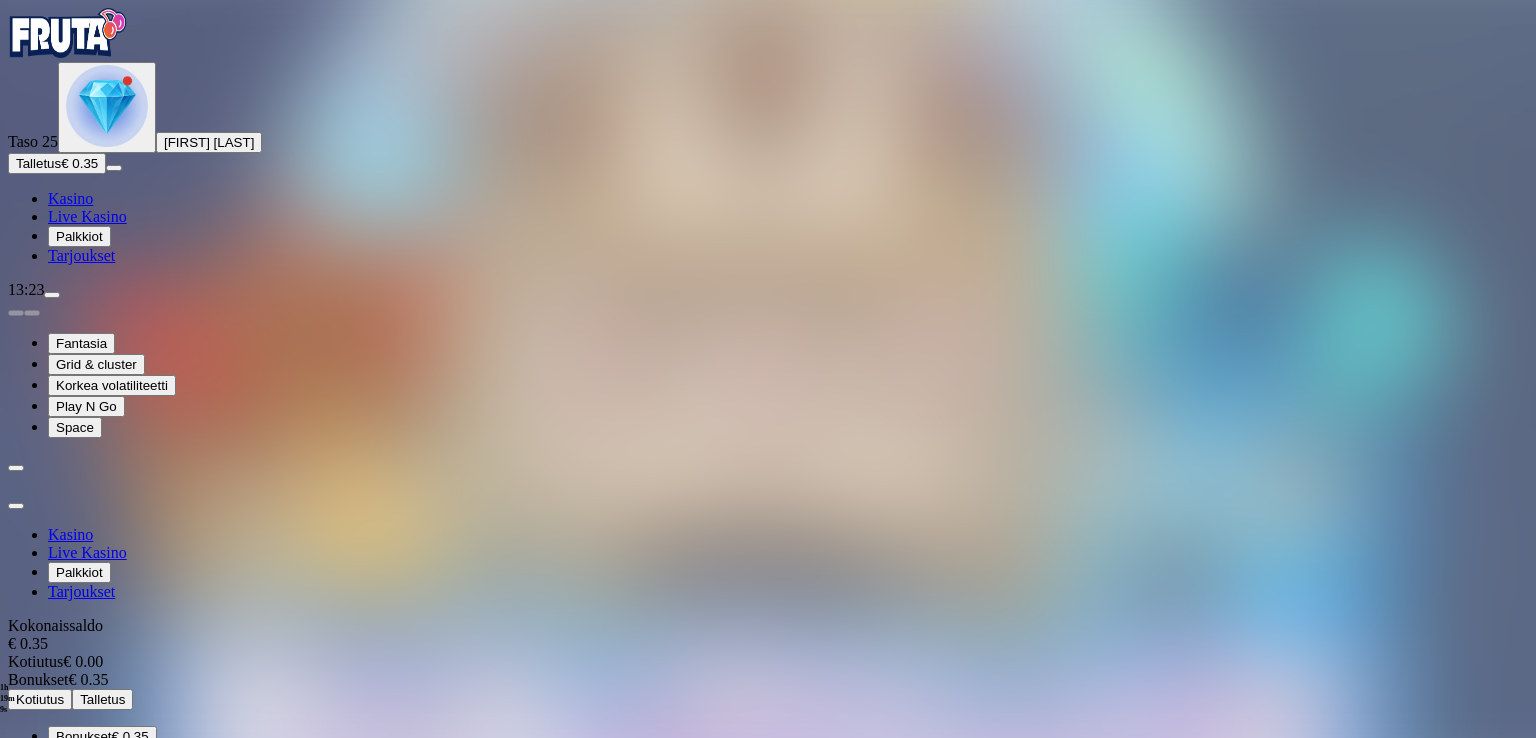 click on "Kirjaudu ulos" at bounding box center (54, 941) 